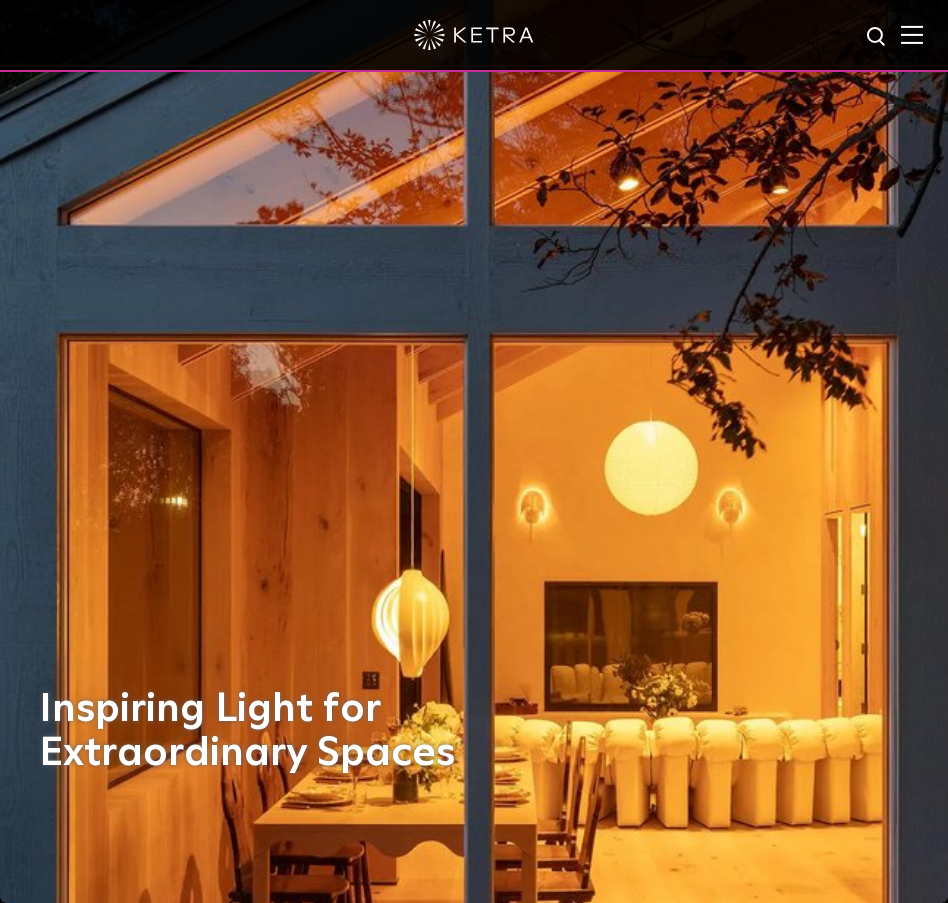 scroll, scrollTop: 0, scrollLeft: 0, axis: both 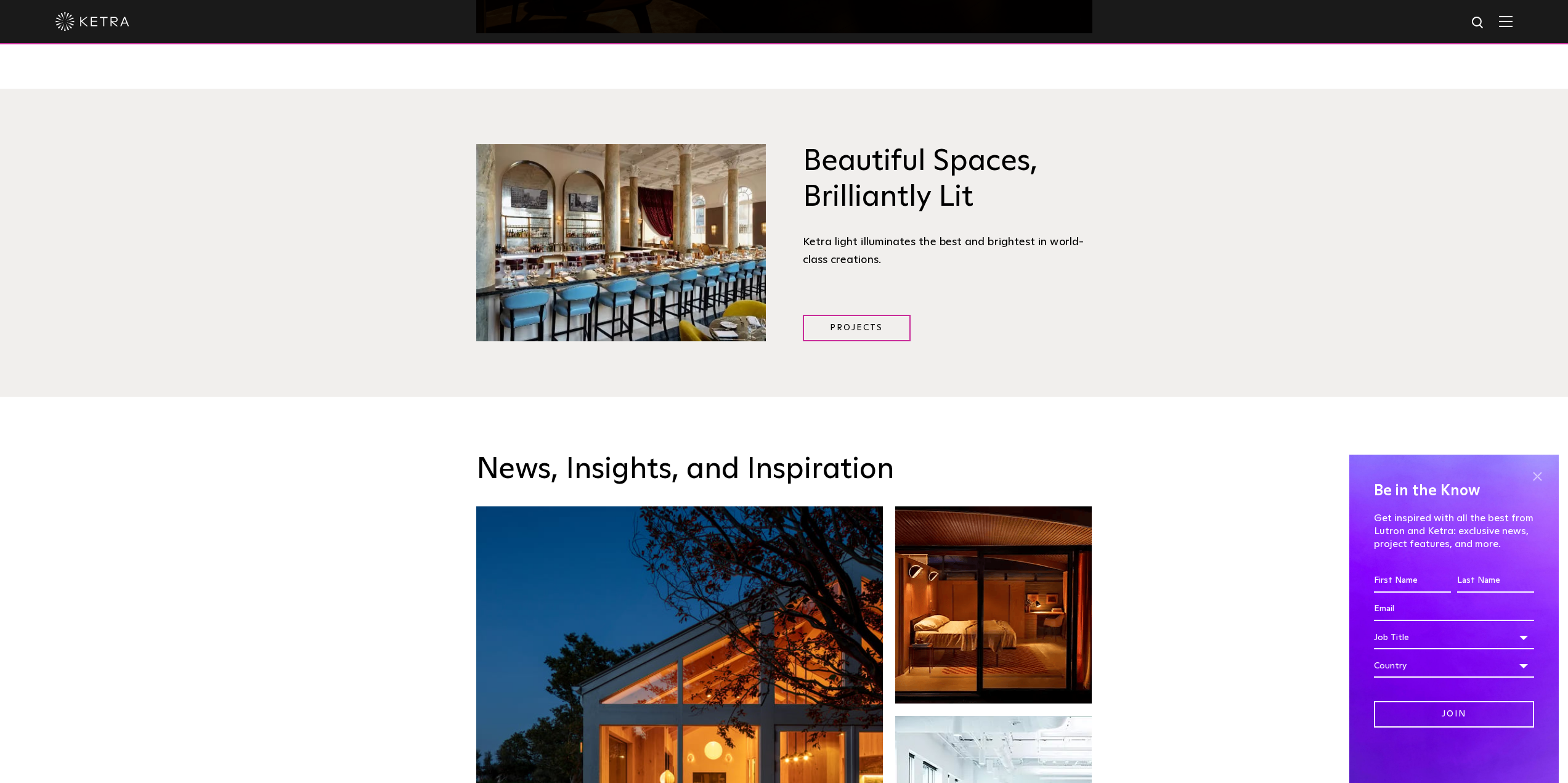 click at bounding box center [1537, 476] 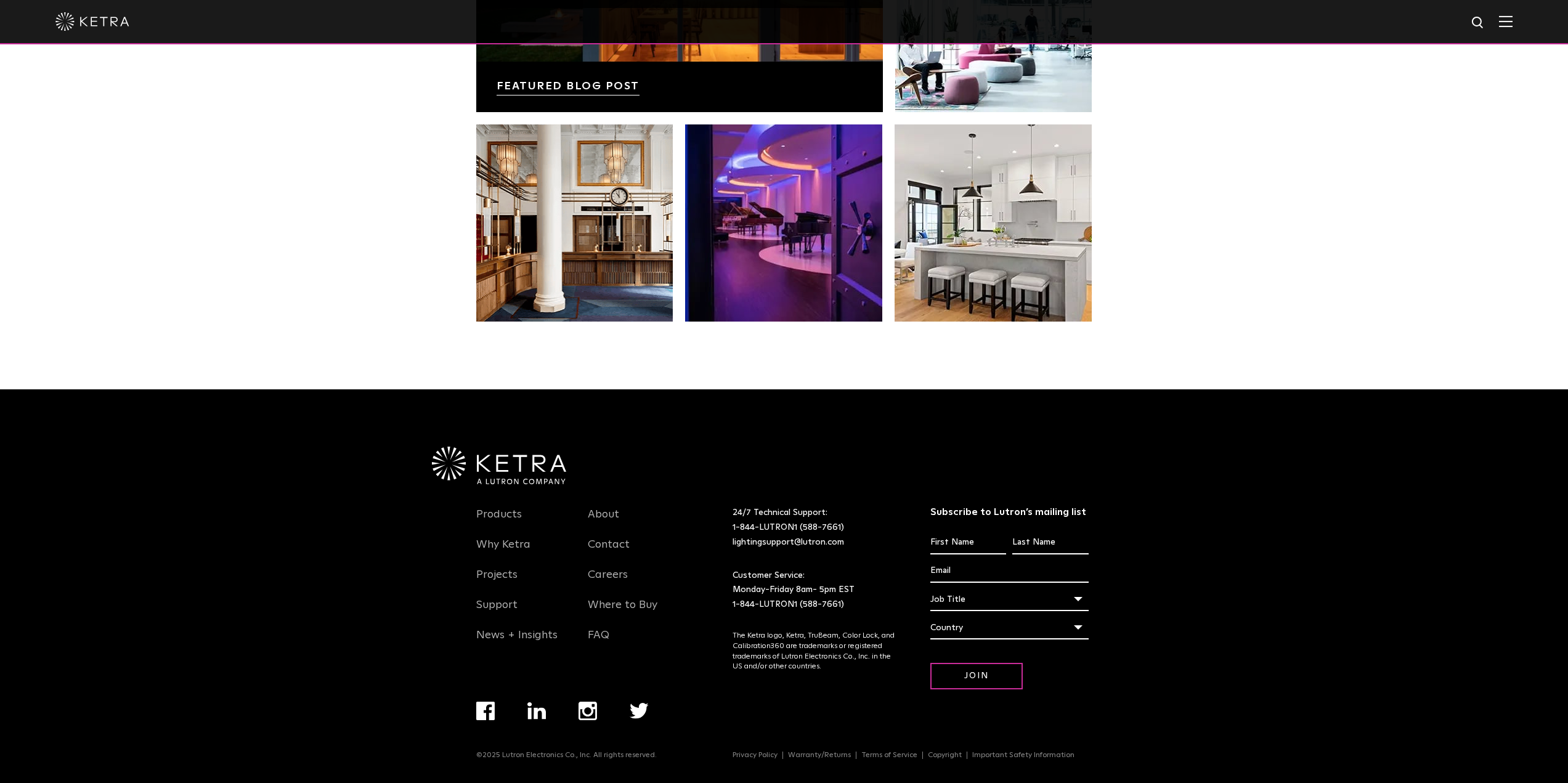 scroll, scrollTop: 2591, scrollLeft: 0, axis: vertical 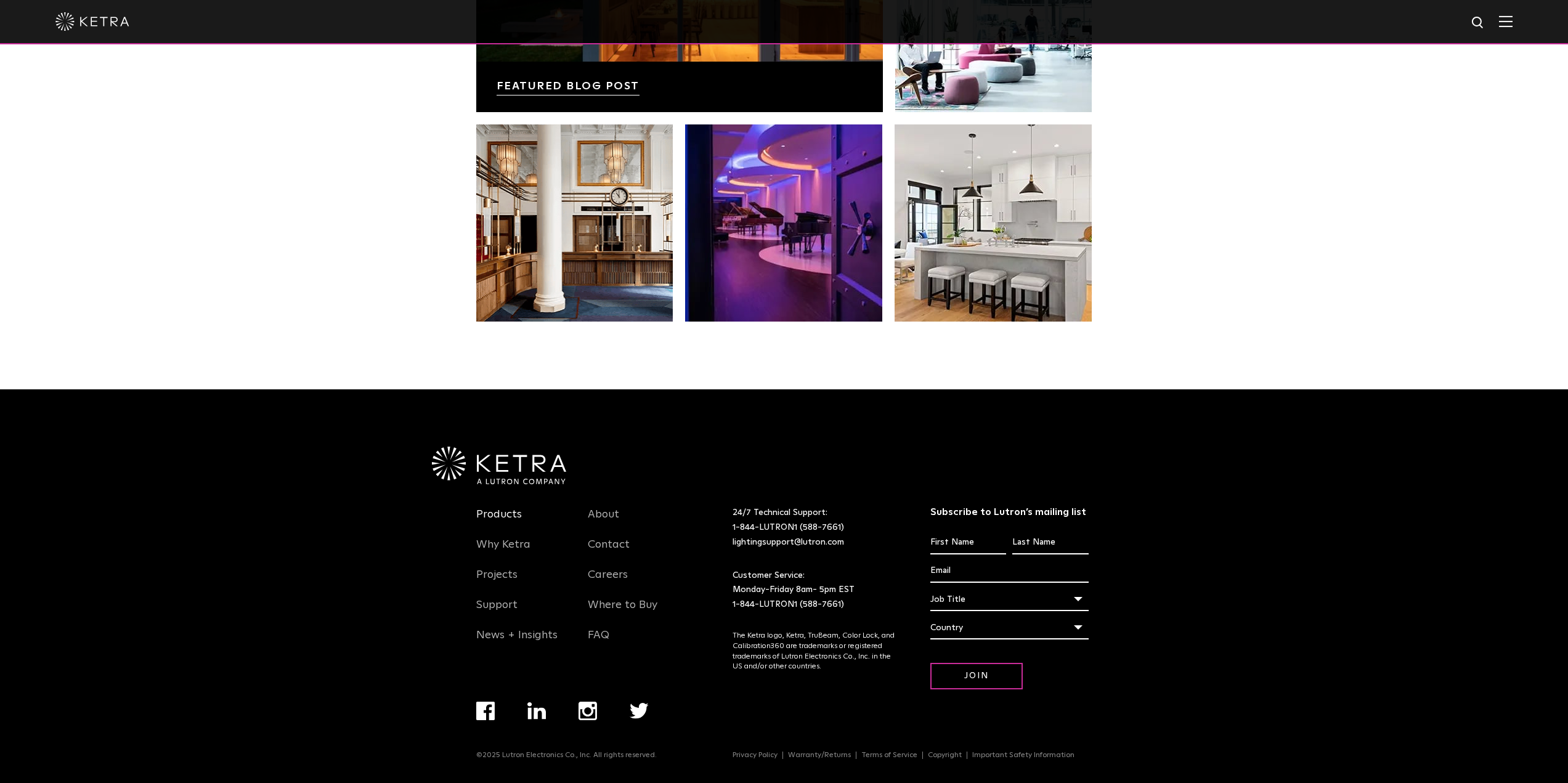 click on "Products" at bounding box center (499, 522) 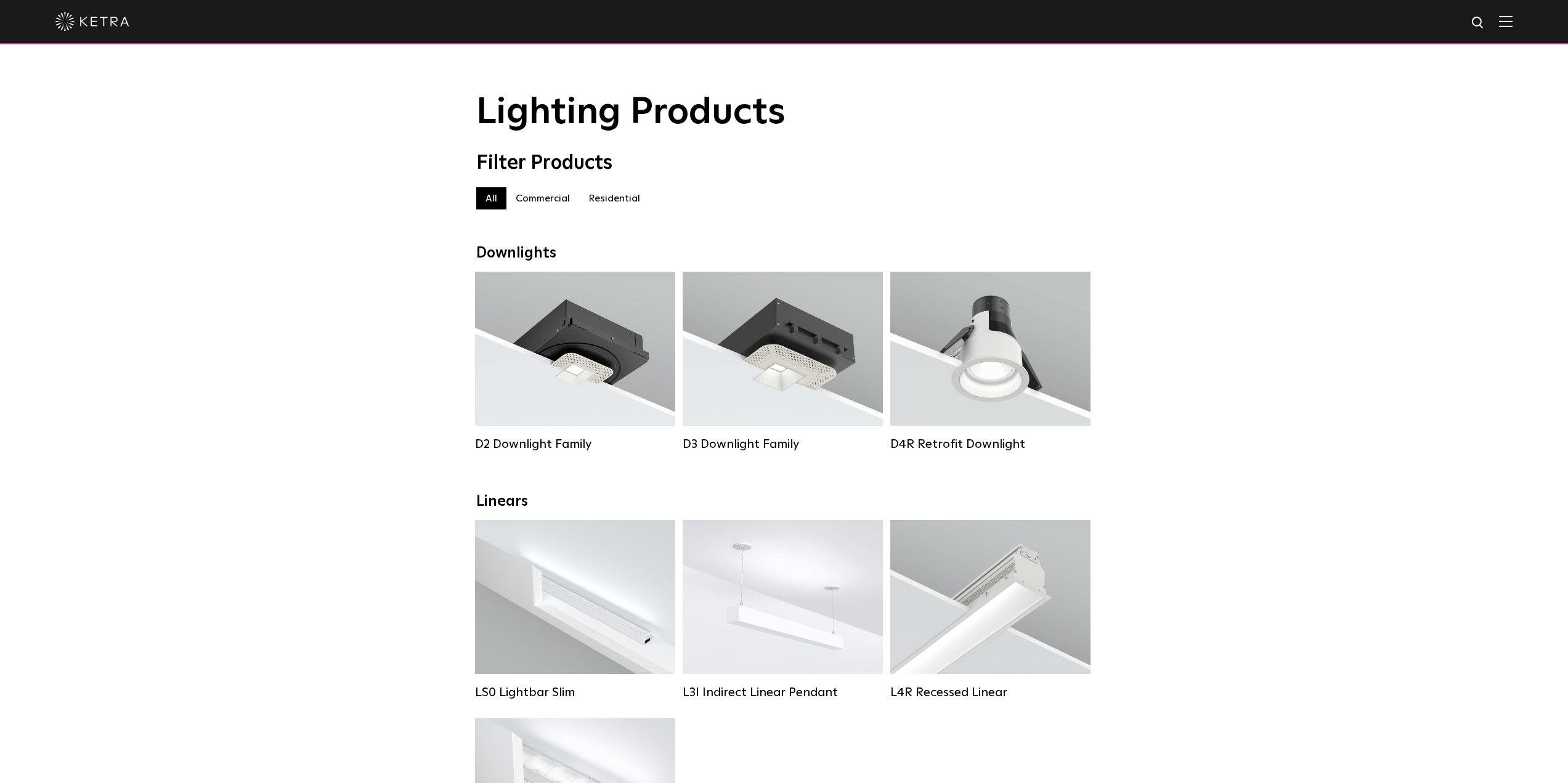 scroll, scrollTop: 0, scrollLeft: 0, axis: both 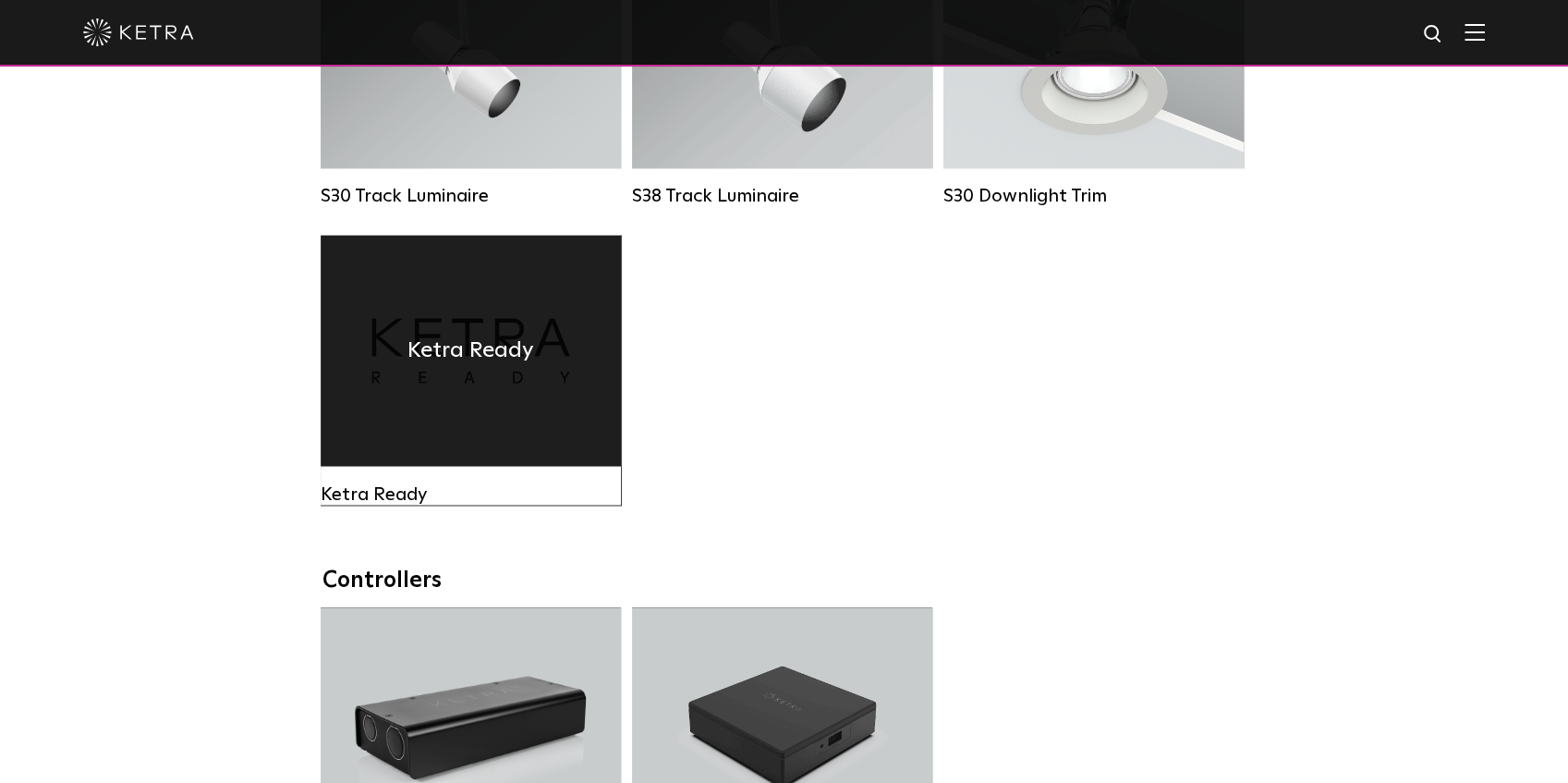 click on "Ketra Ready" at bounding box center [470, 350] 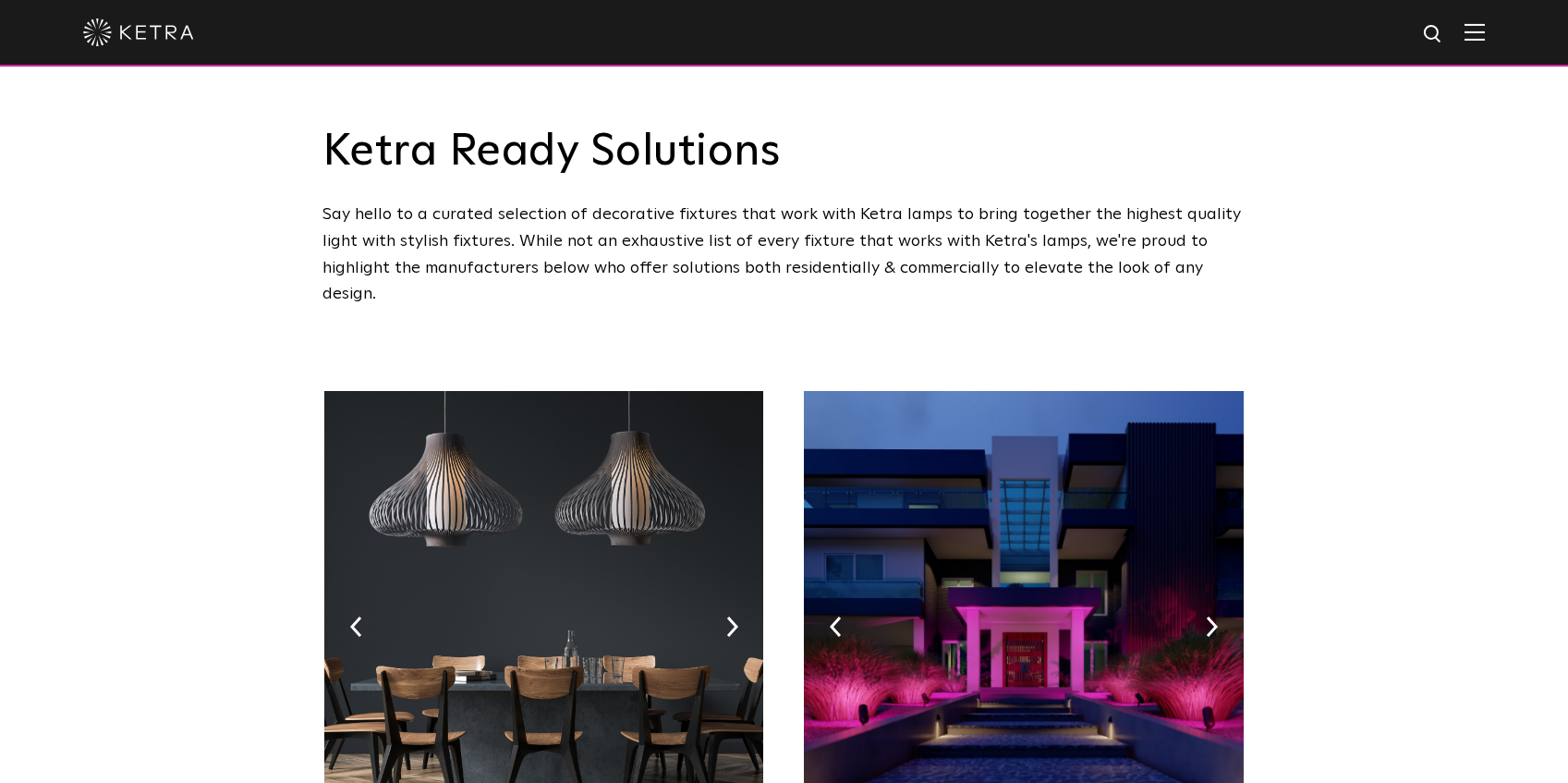 scroll, scrollTop: 83, scrollLeft: 0, axis: vertical 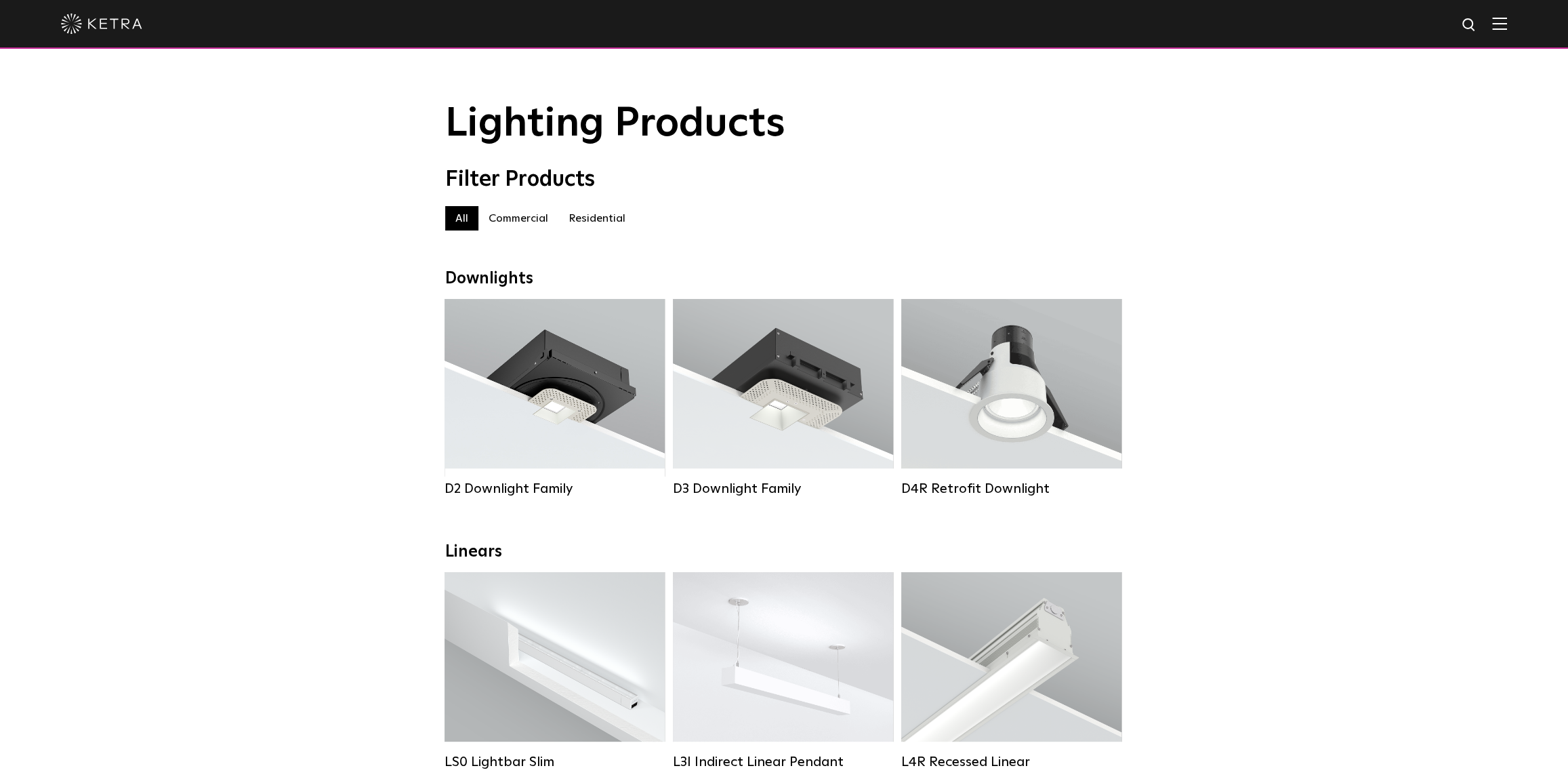 click on "Commercial" at bounding box center (518, 218) 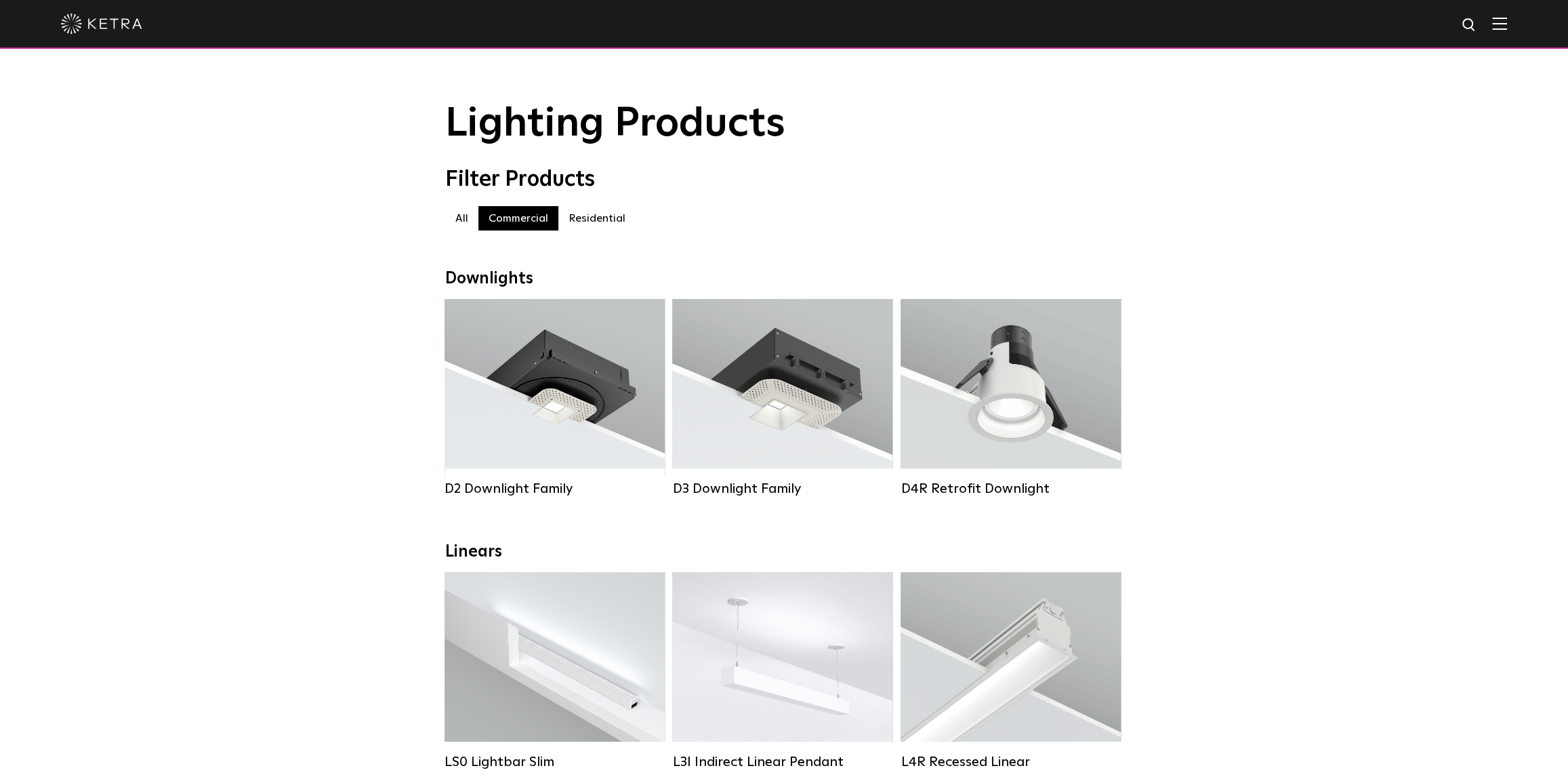 click on "Commercial" at bounding box center [518, 218] 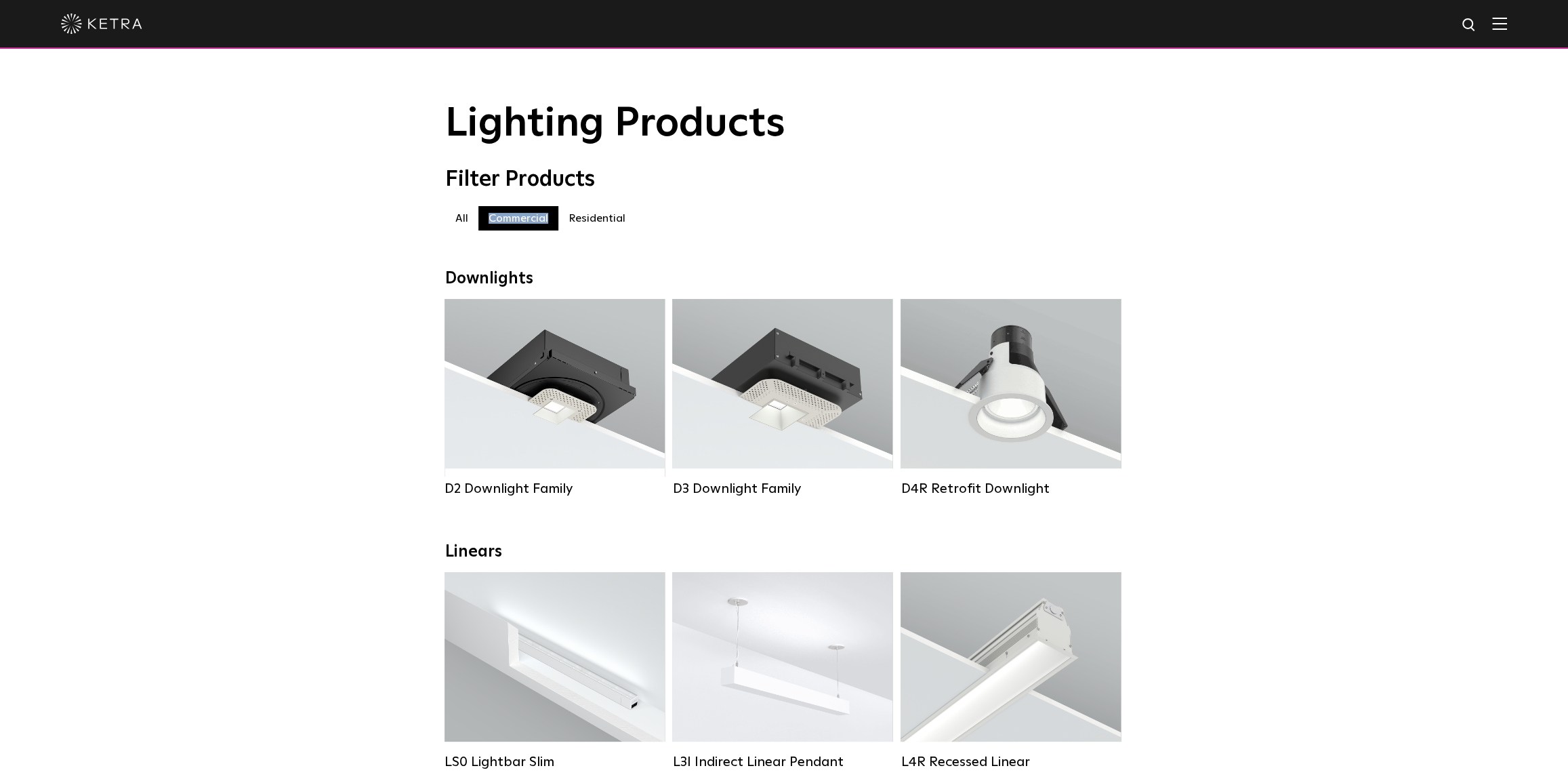 click on "Commercial" at bounding box center (518, 218) 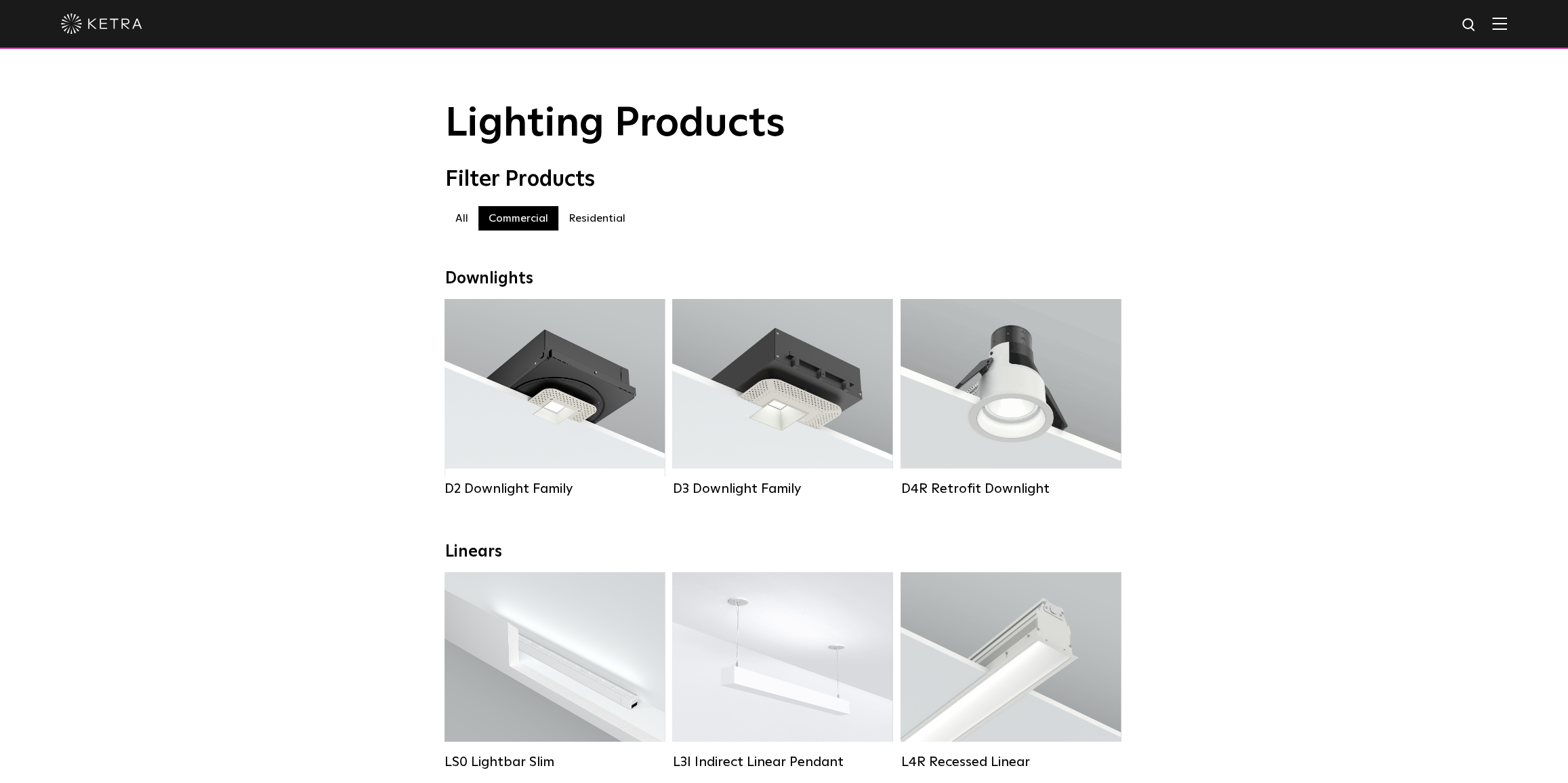 click on "Filter Products
Commercial
All
Commercial
Residential" at bounding box center [784, 205] 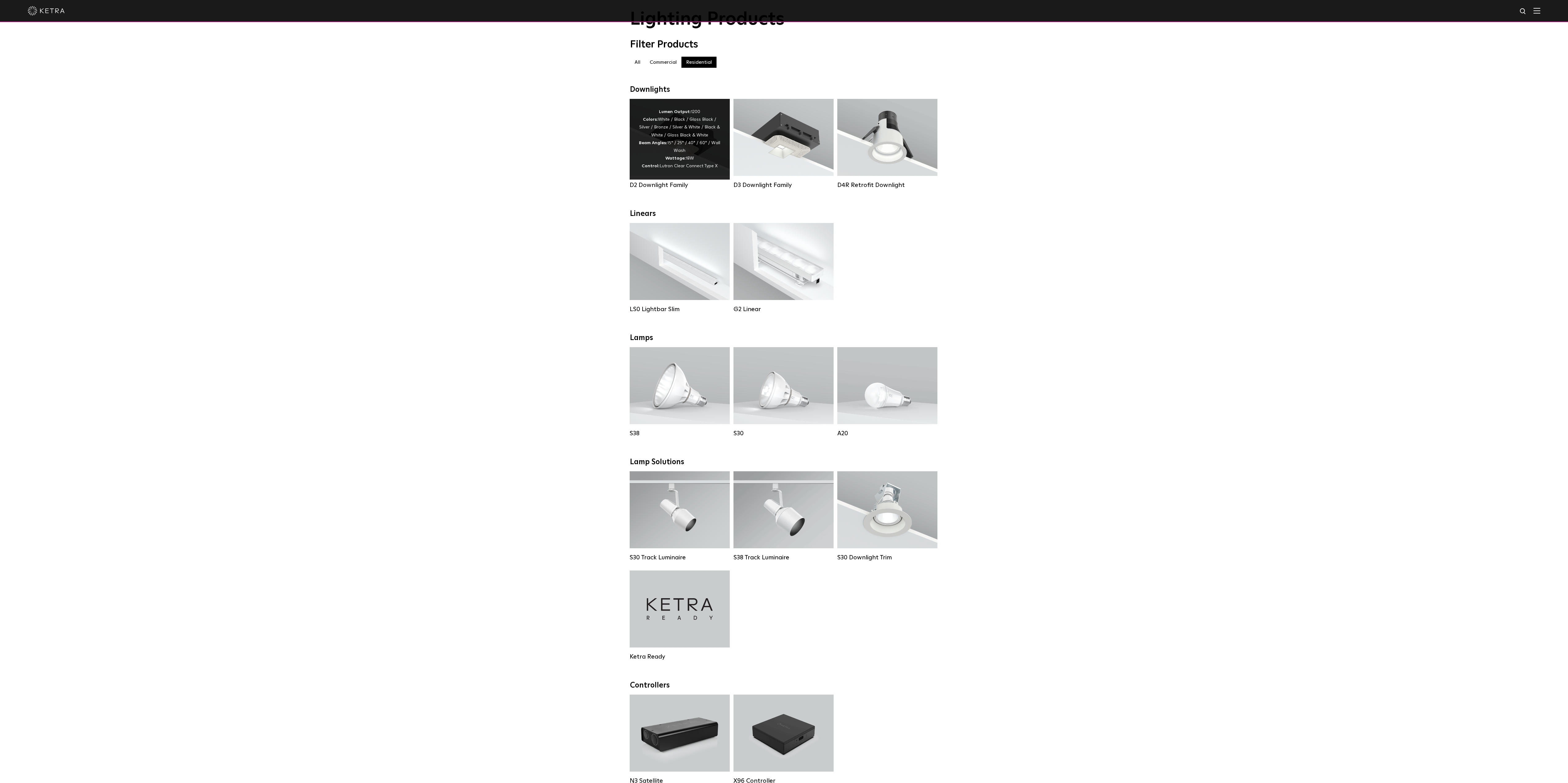 scroll, scrollTop: 15, scrollLeft: 0, axis: vertical 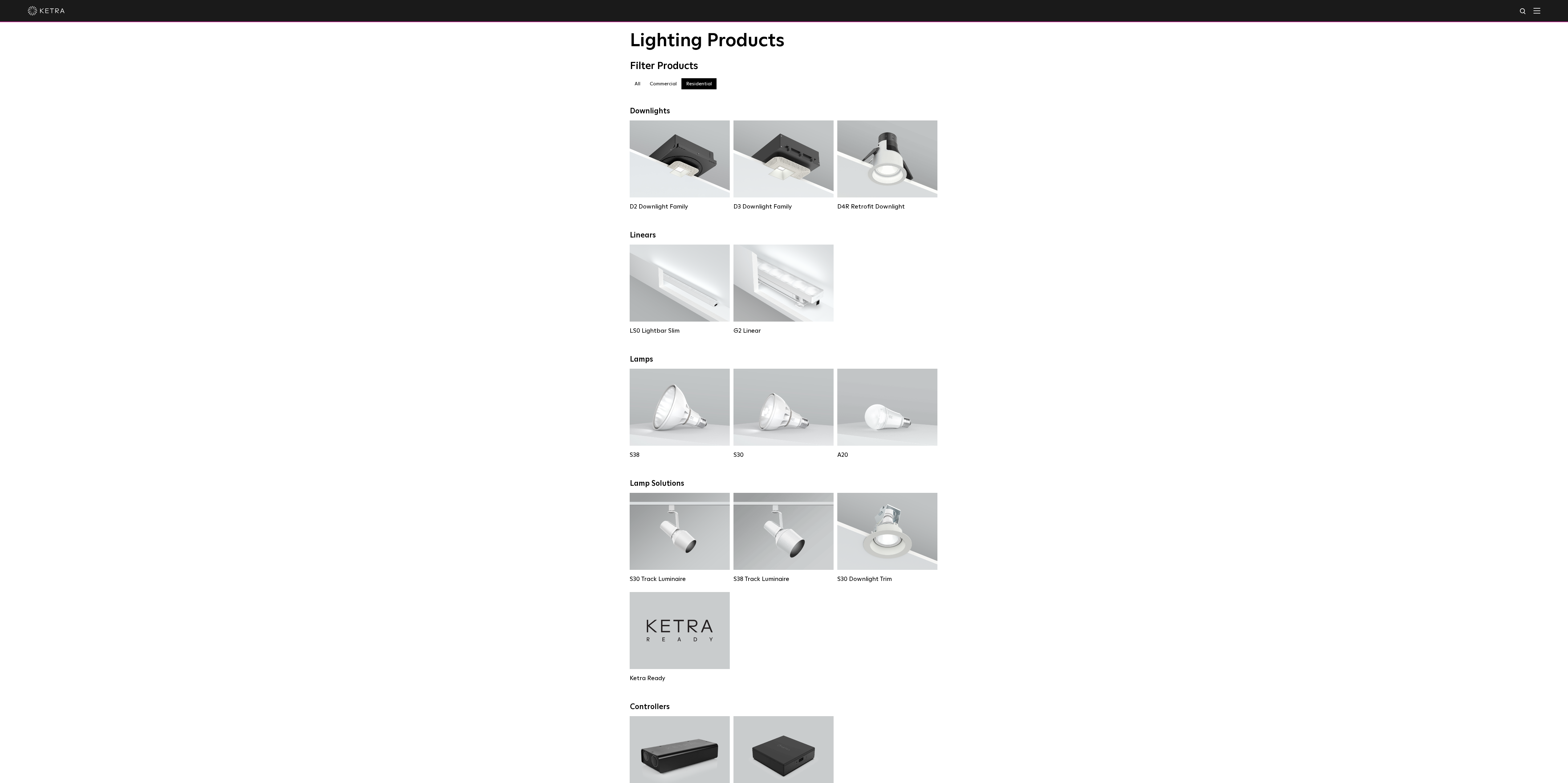 click on "Commercial" at bounding box center [663, 84] 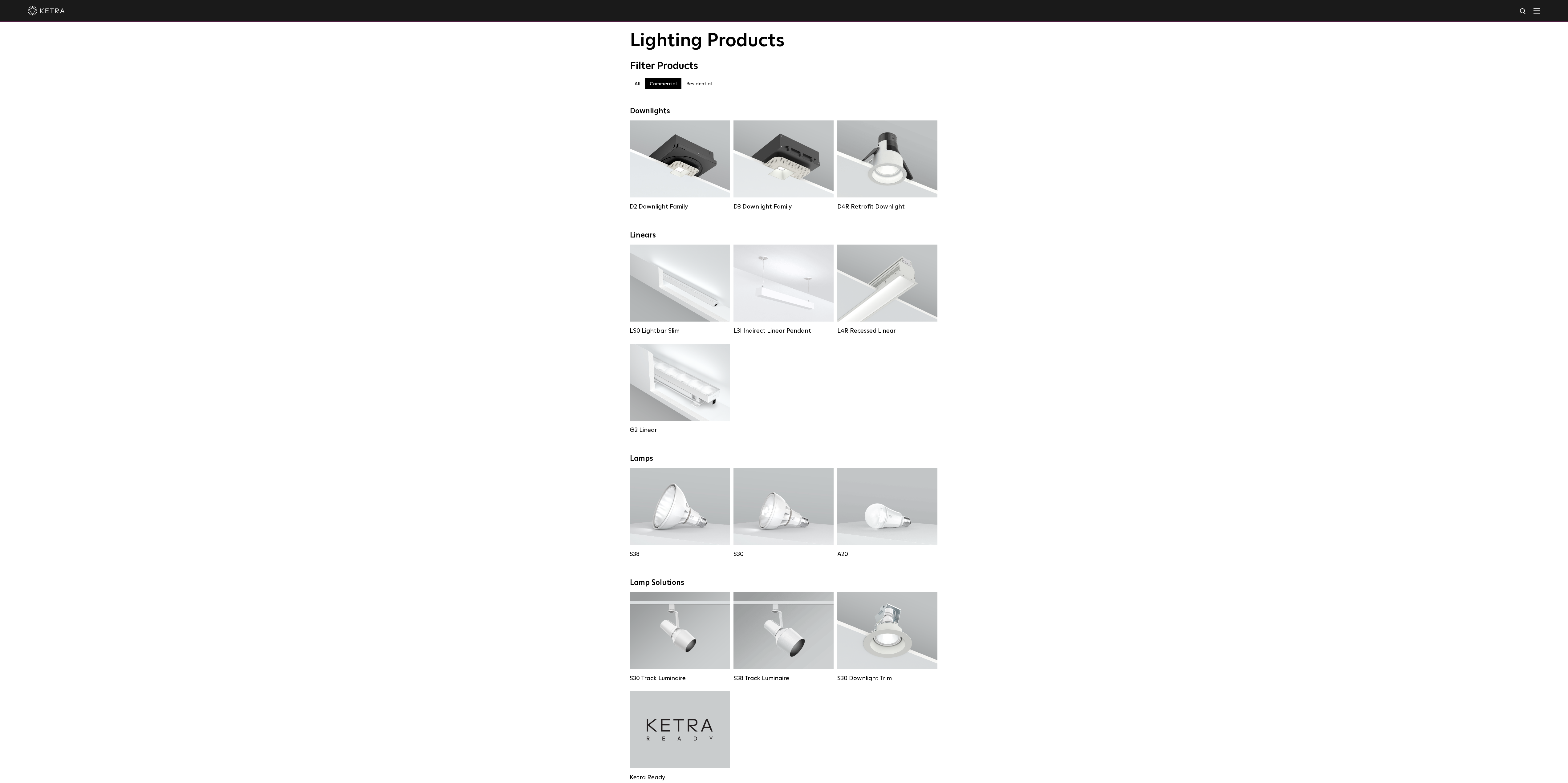 click on "Residential" at bounding box center (699, 84) 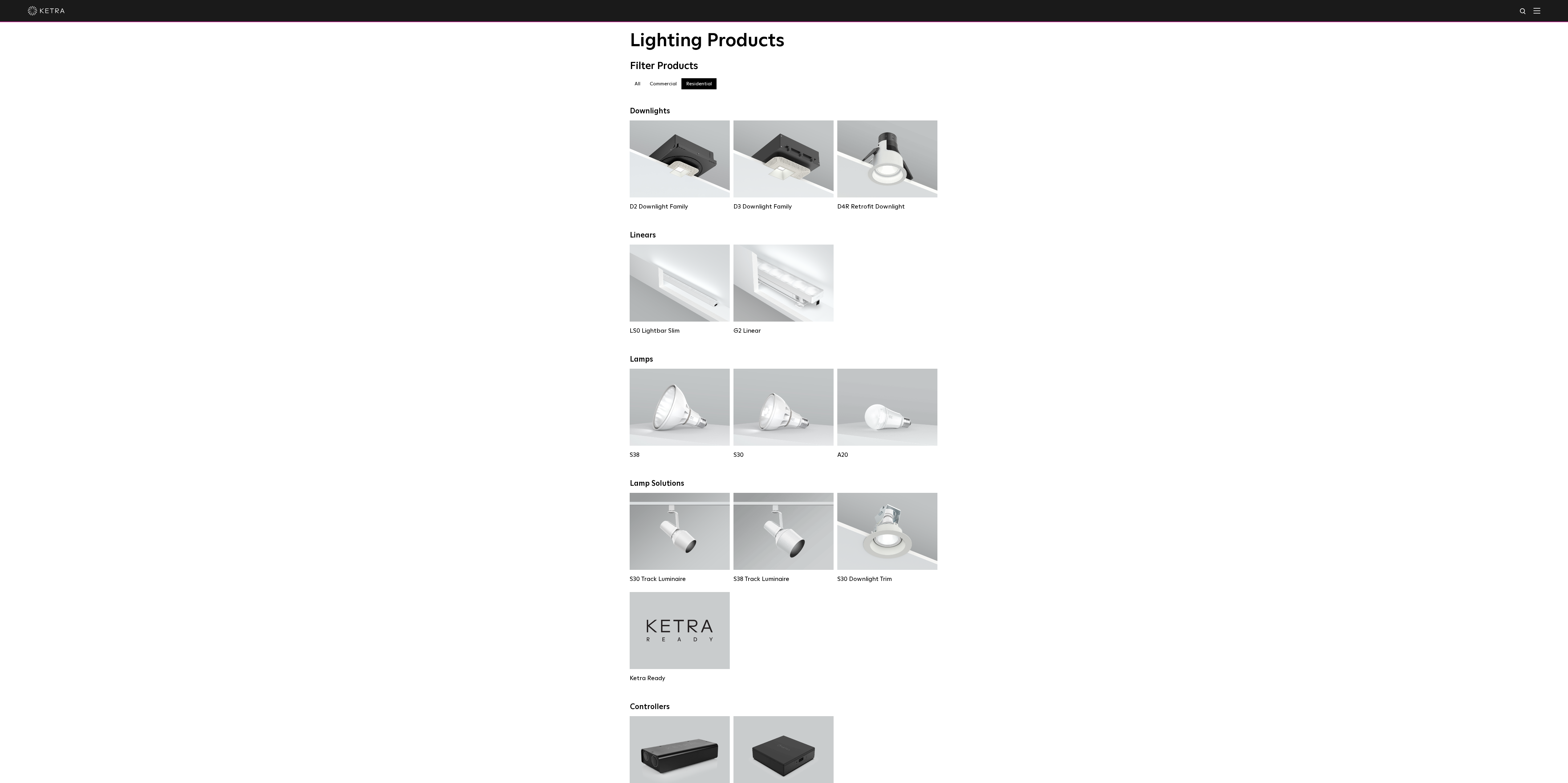 click on "Commercial" at bounding box center [663, 84] 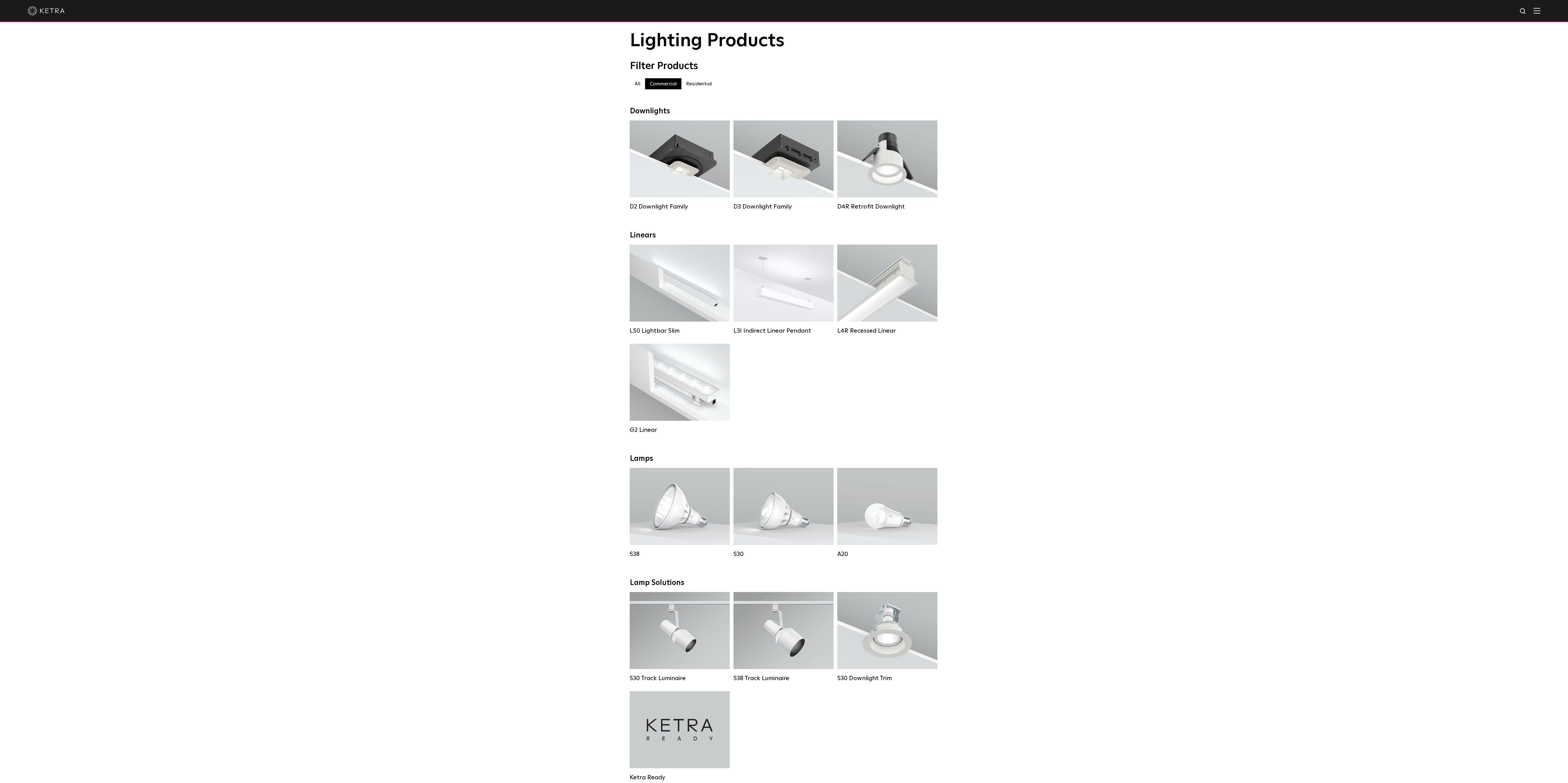 click on "Residential" at bounding box center (699, 84) 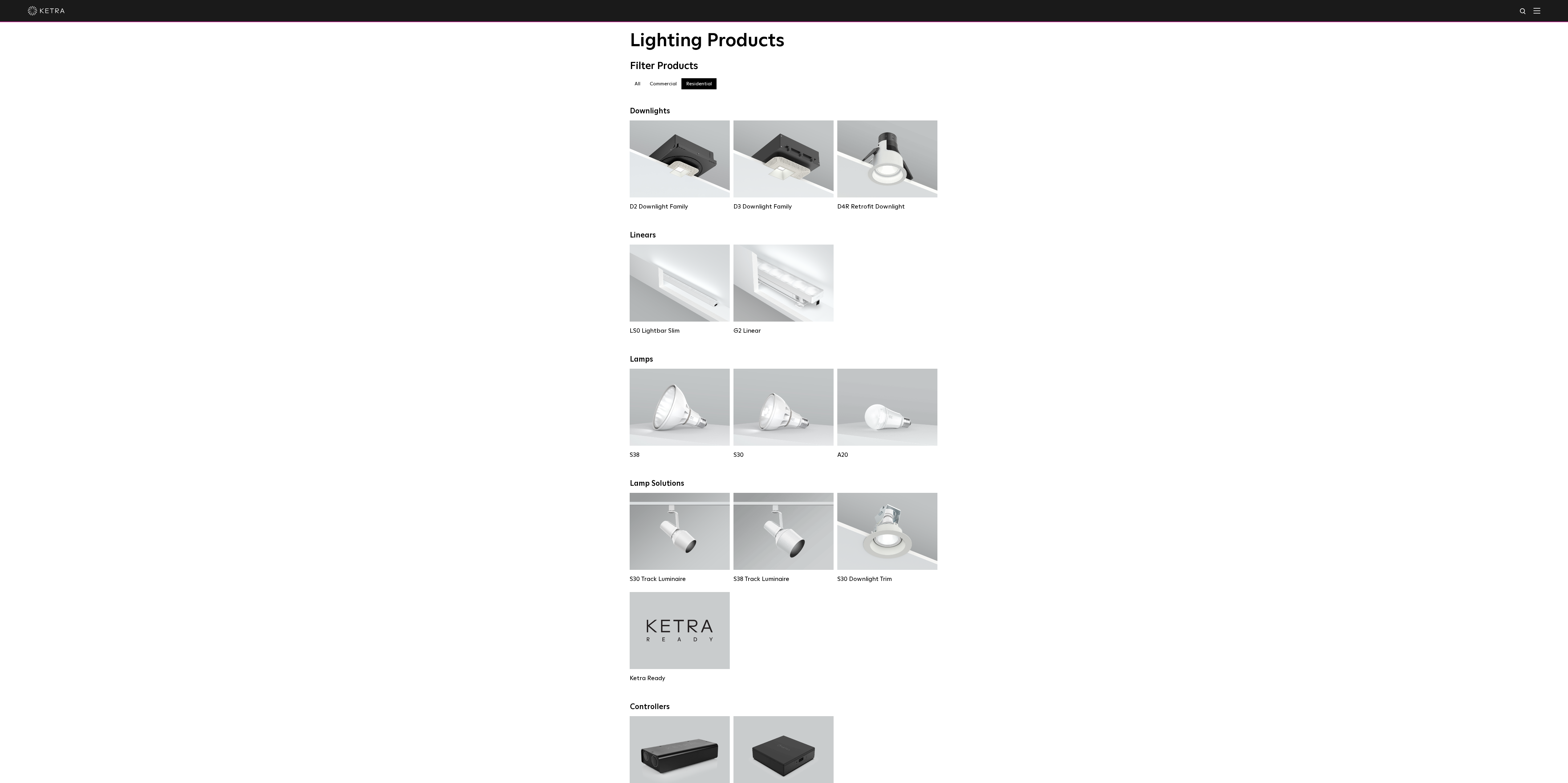 click on "All" at bounding box center [637, 84] 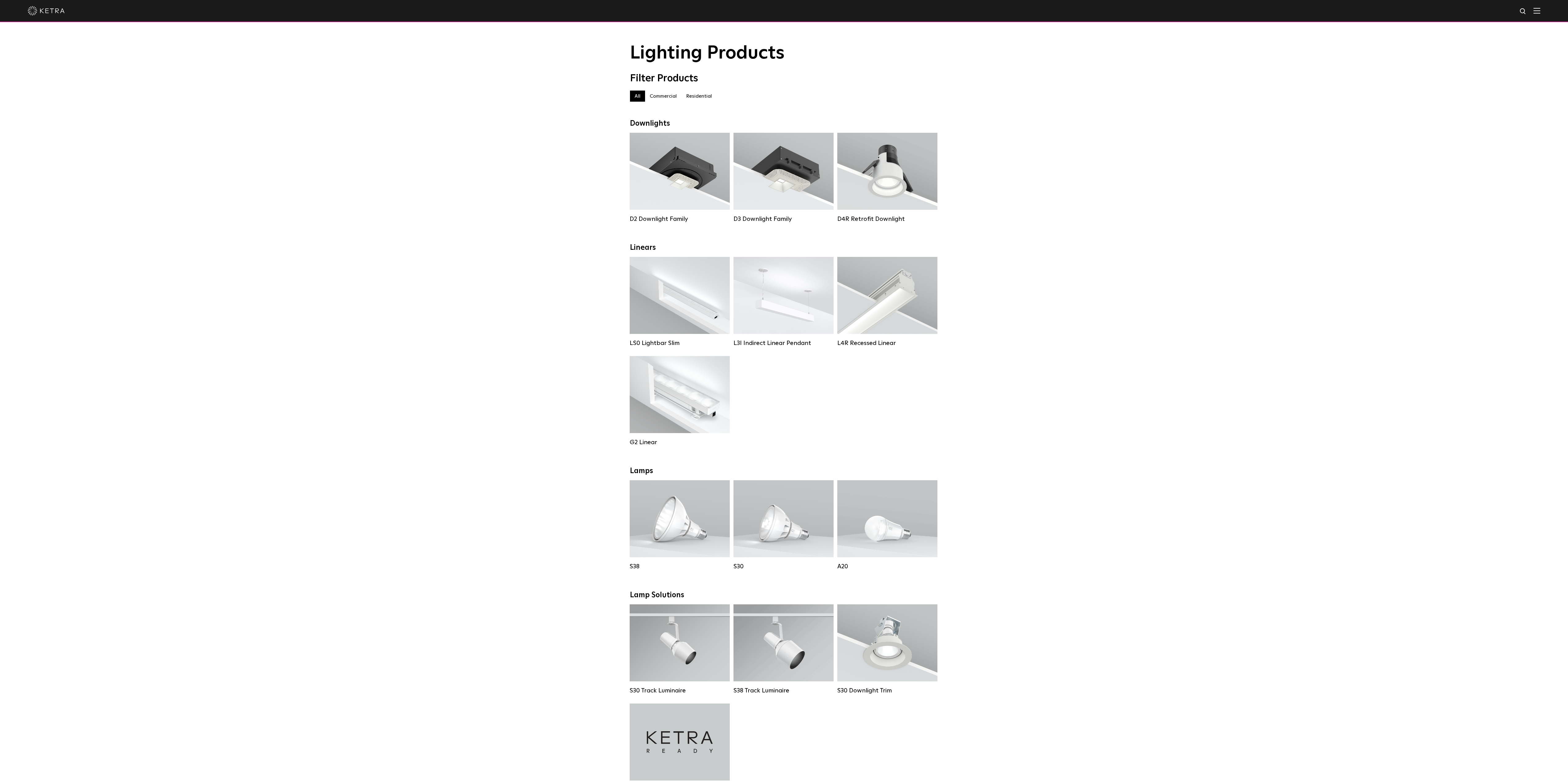 scroll, scrollTop: 0, scrollLeft: 0, axis: both 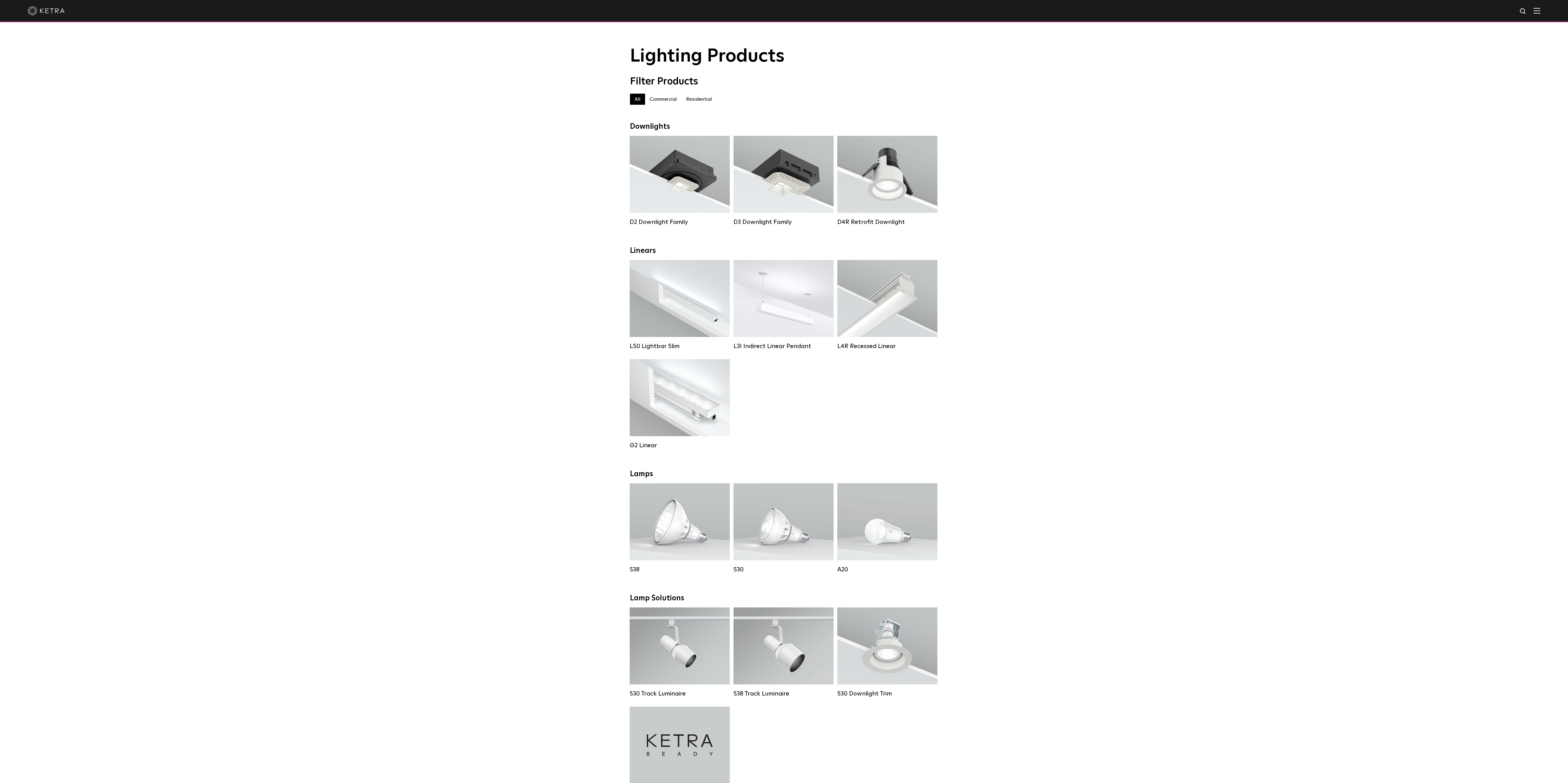 drag, startPoint x: 638, startPoint y: 100, endPoint x: 637, endPoint y: 103, distance: 3.162278 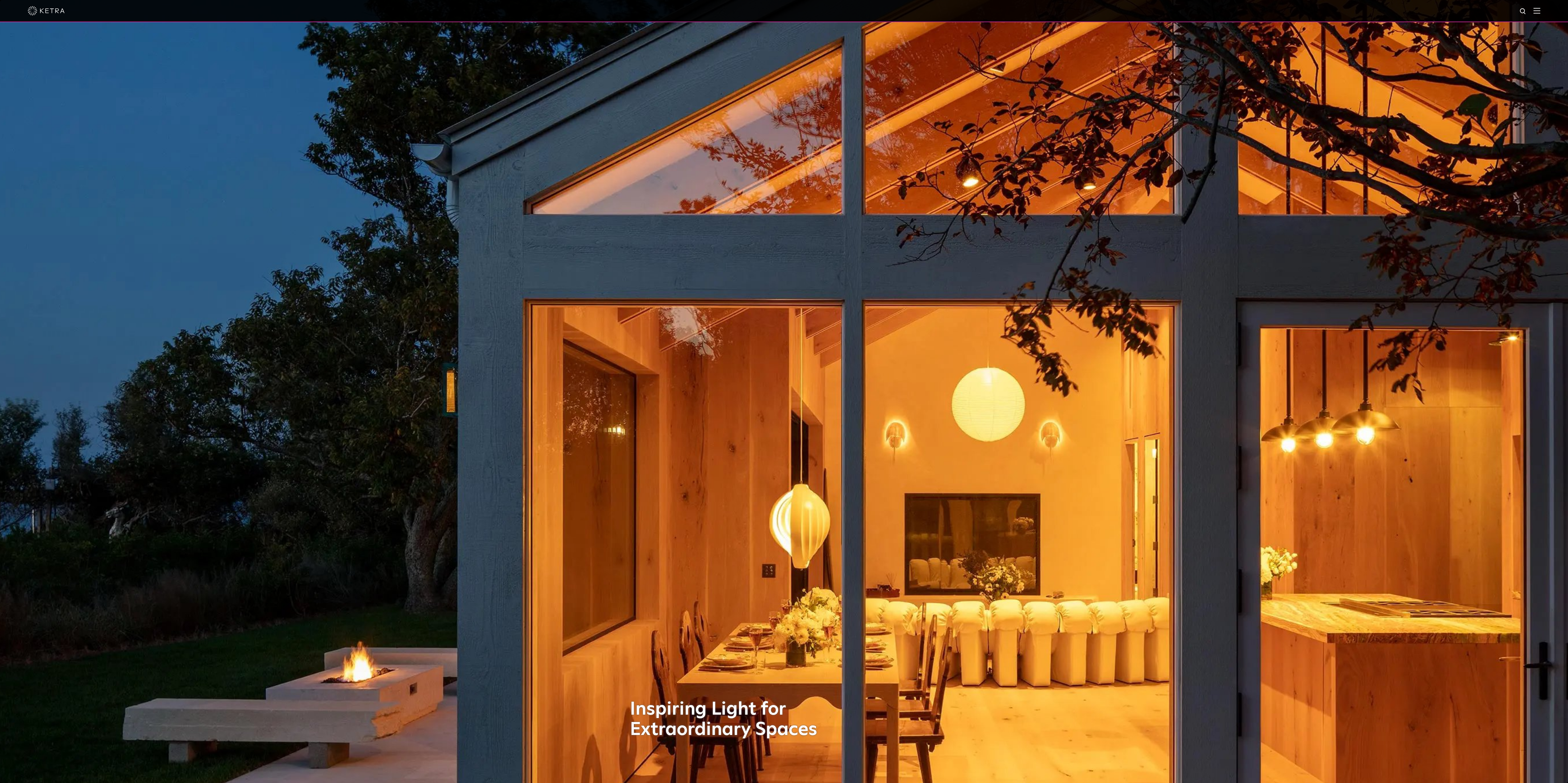 scroll, scrollTop: 0, scrollLeft: 0, axis: both 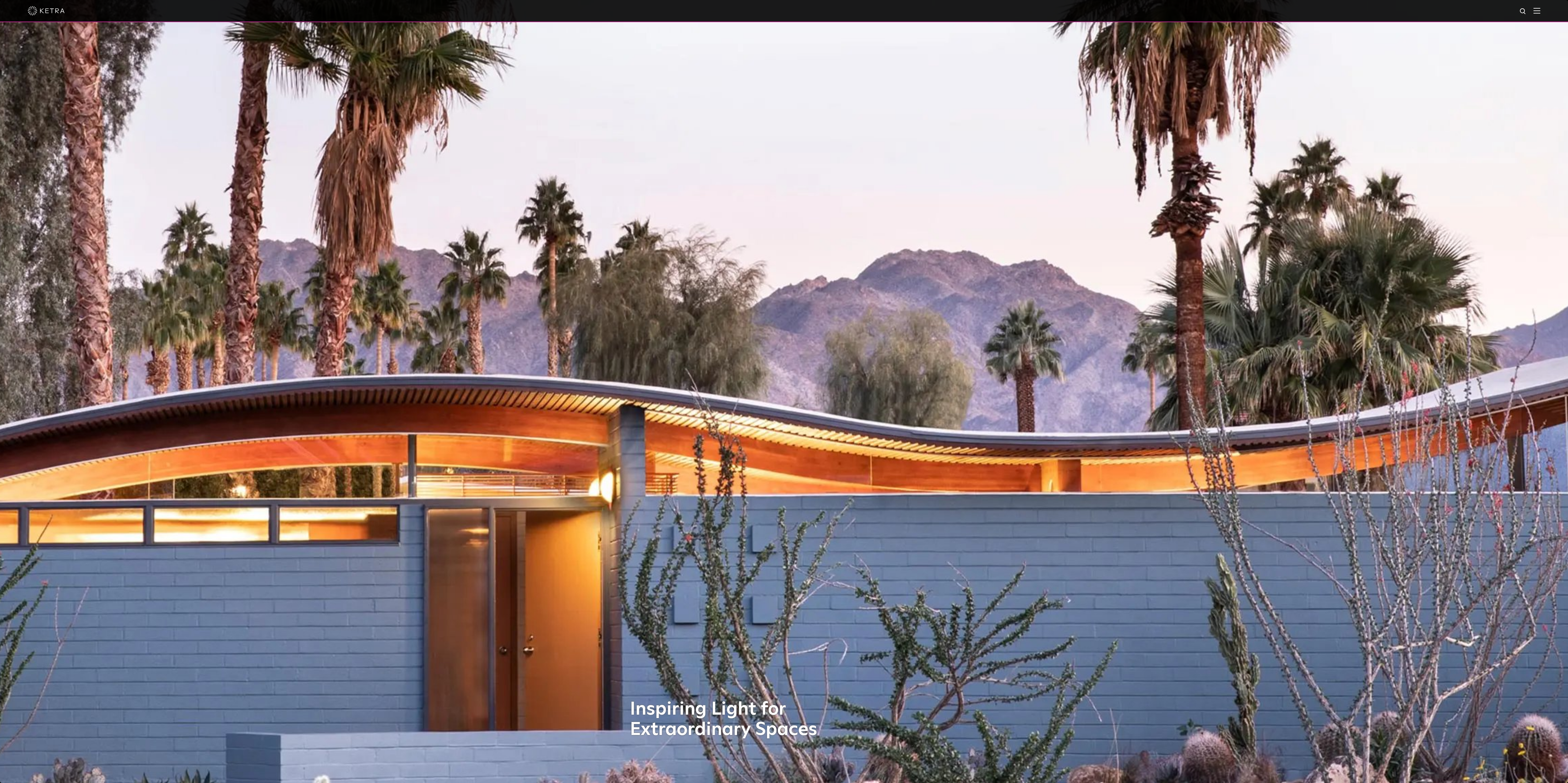 click at bounding box center (46, 11) 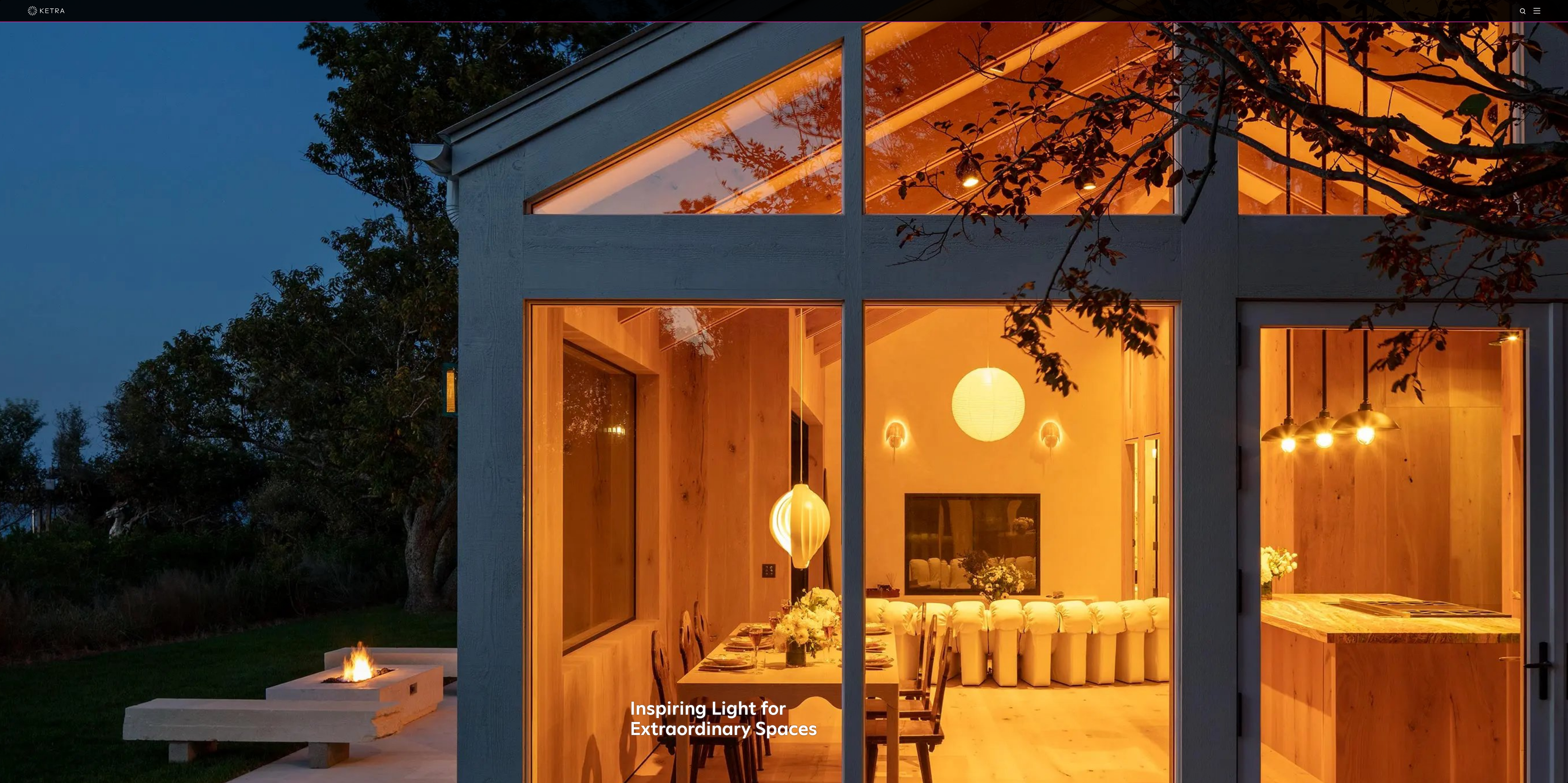 scroll, scrollTop: 0, scrollLeft: 0, axis: both 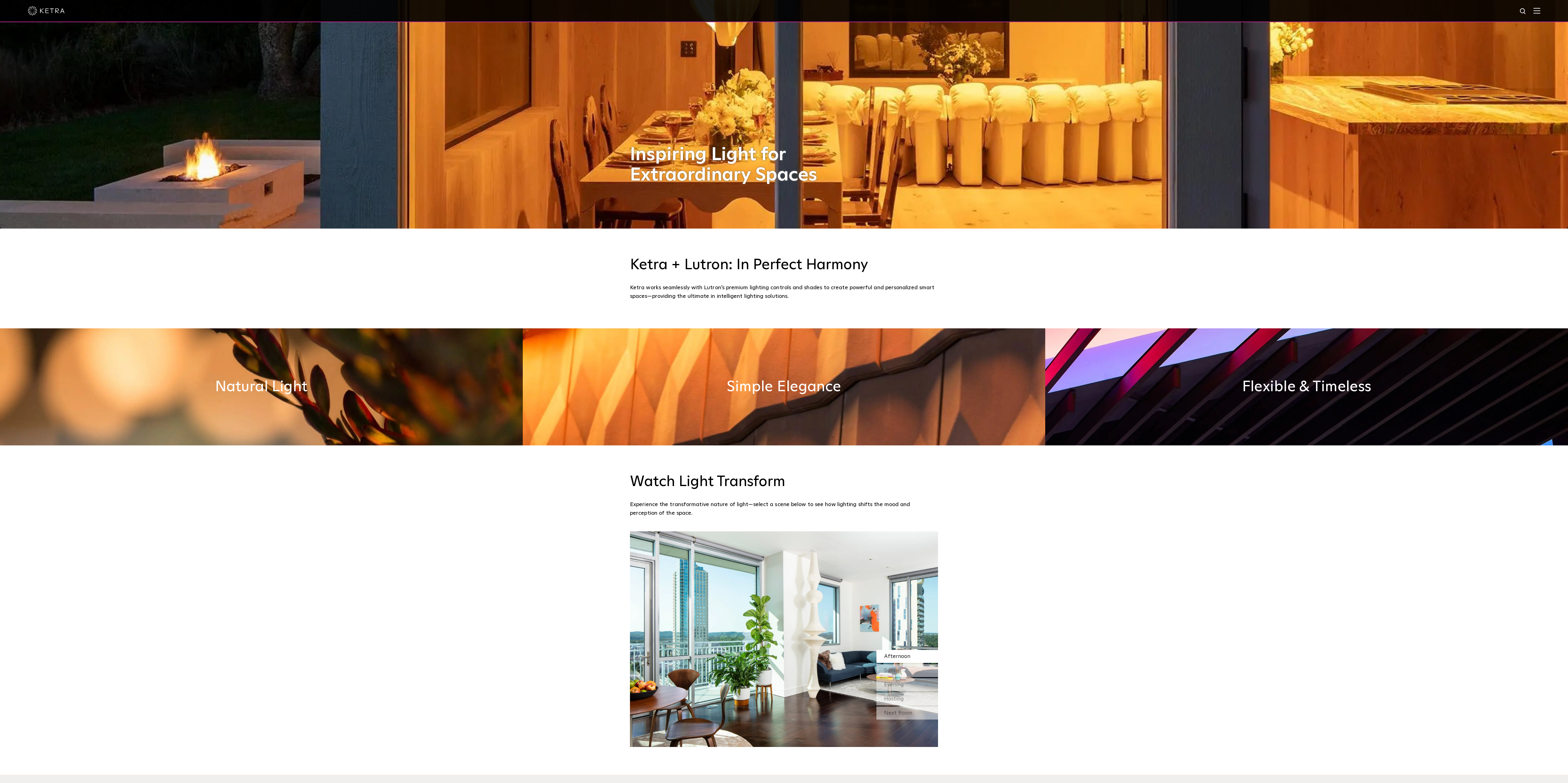 click at bounding box center [261, 387] 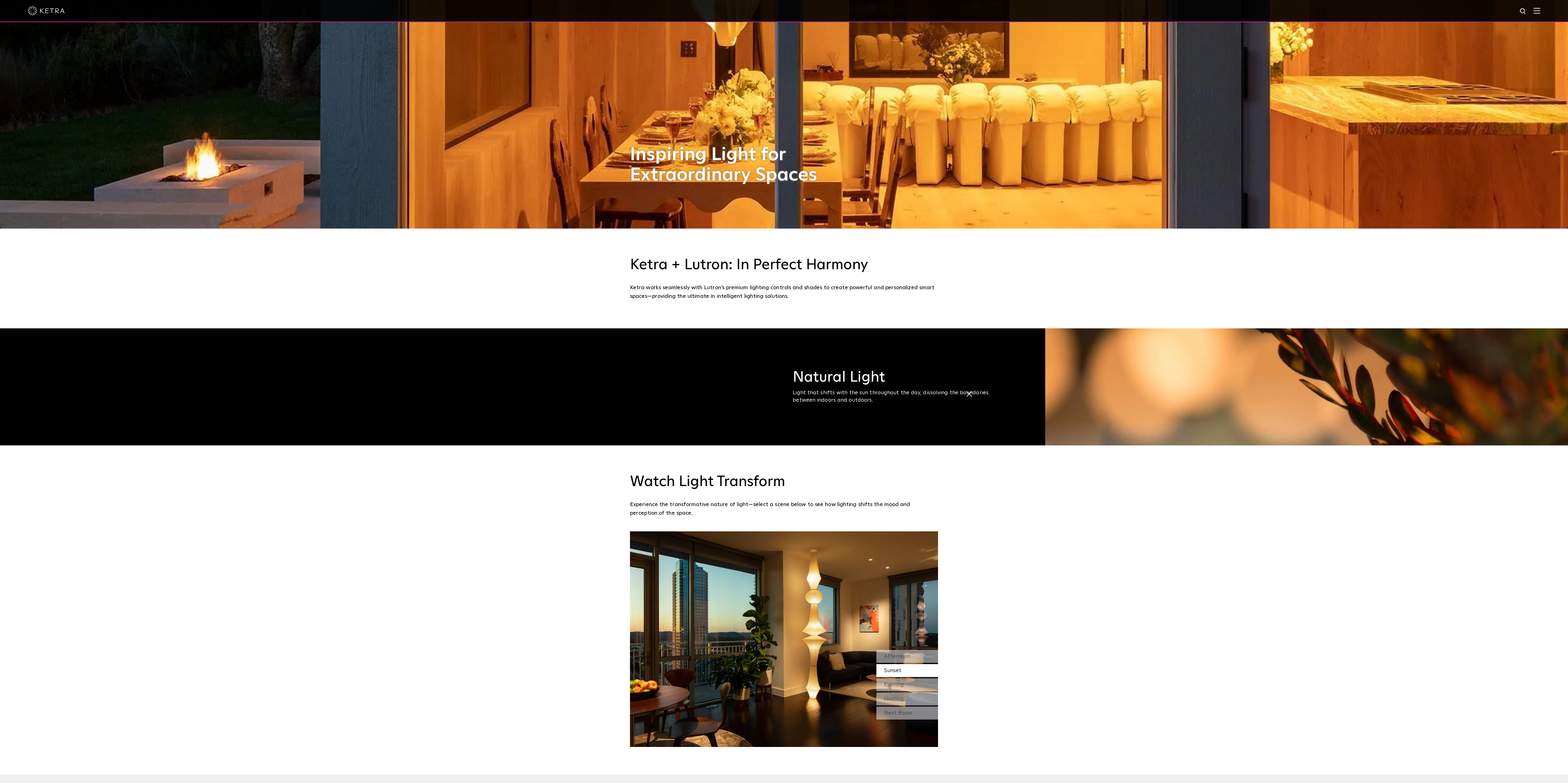 click on "Light that shifts with the sun throughout the day,  dissolving the boundaries between indoors and outdoors." at bounding box center (896, 396) 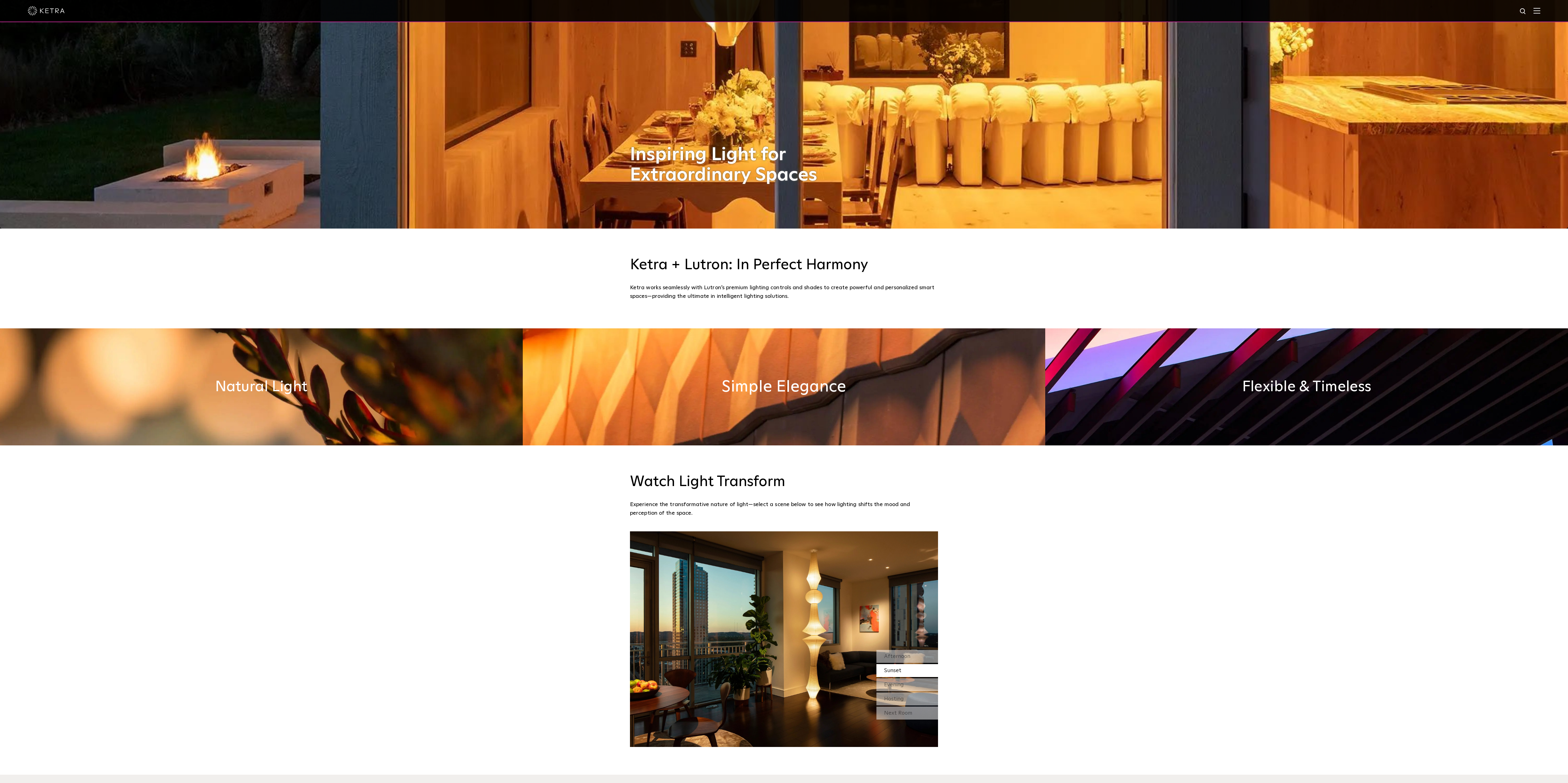 click on "Simple Elegance" at bounding box center [784, 387] 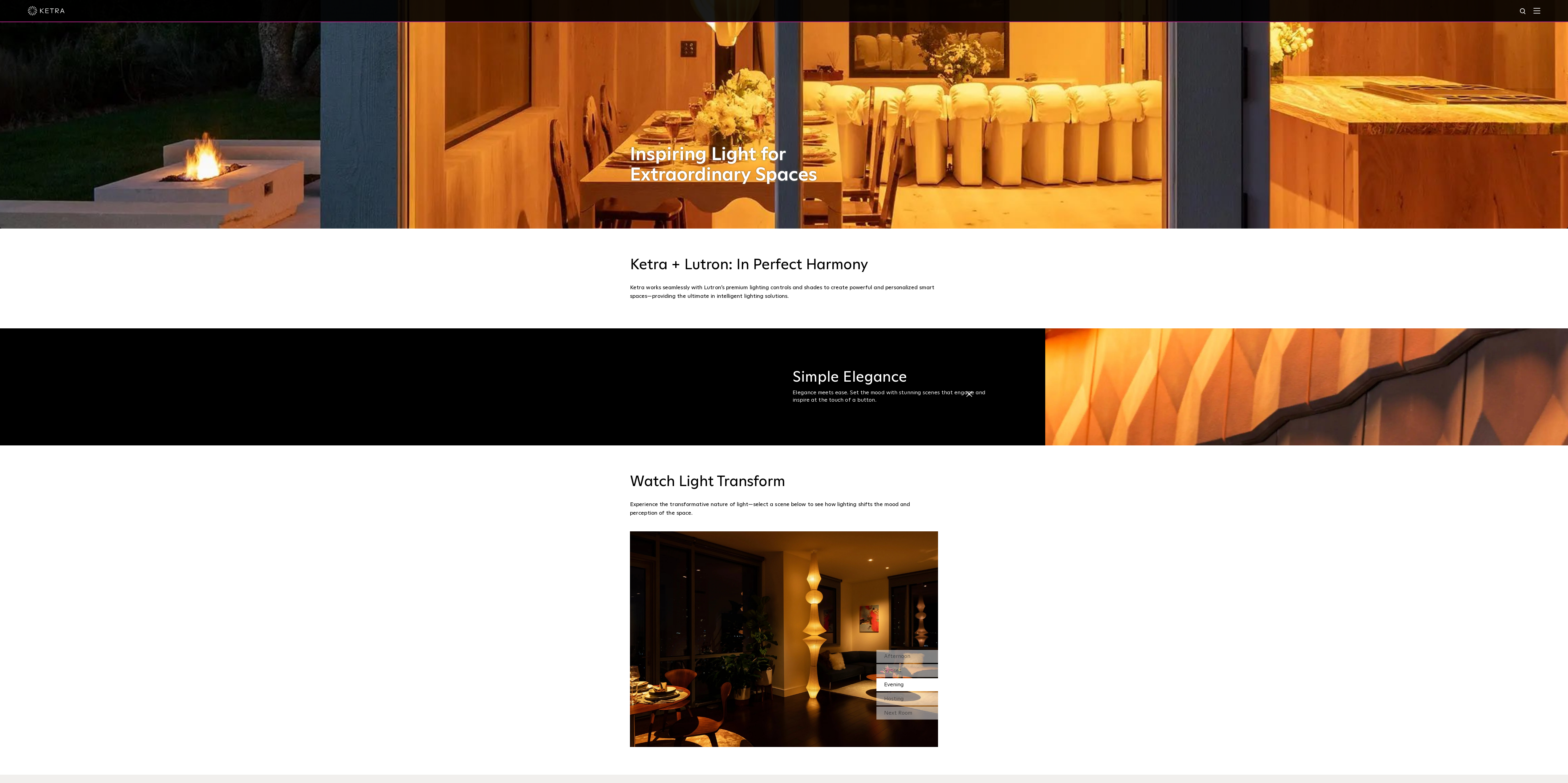 click at bounding box center (1306, 387) 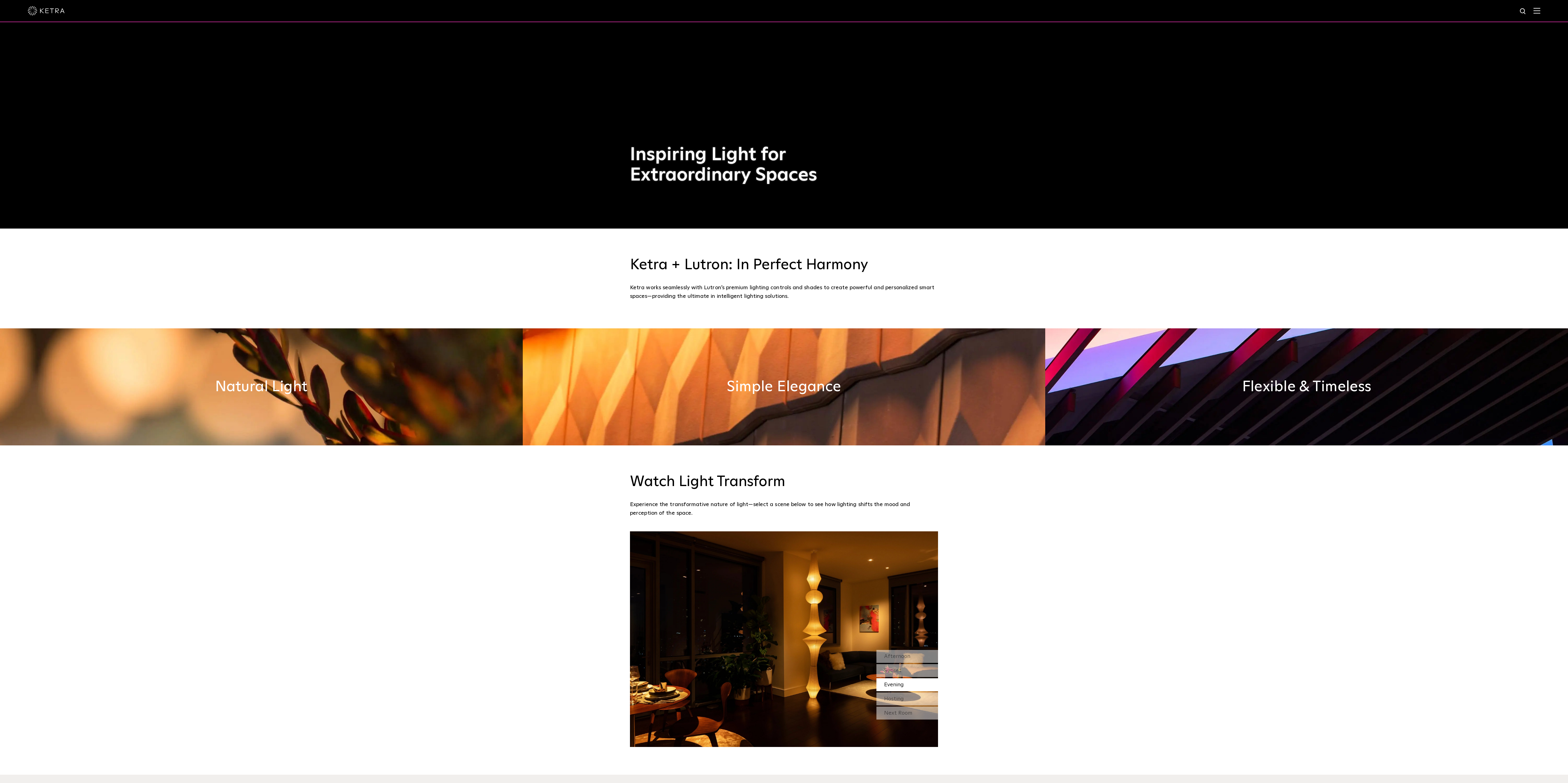 click at bounding box center [1306, 387] 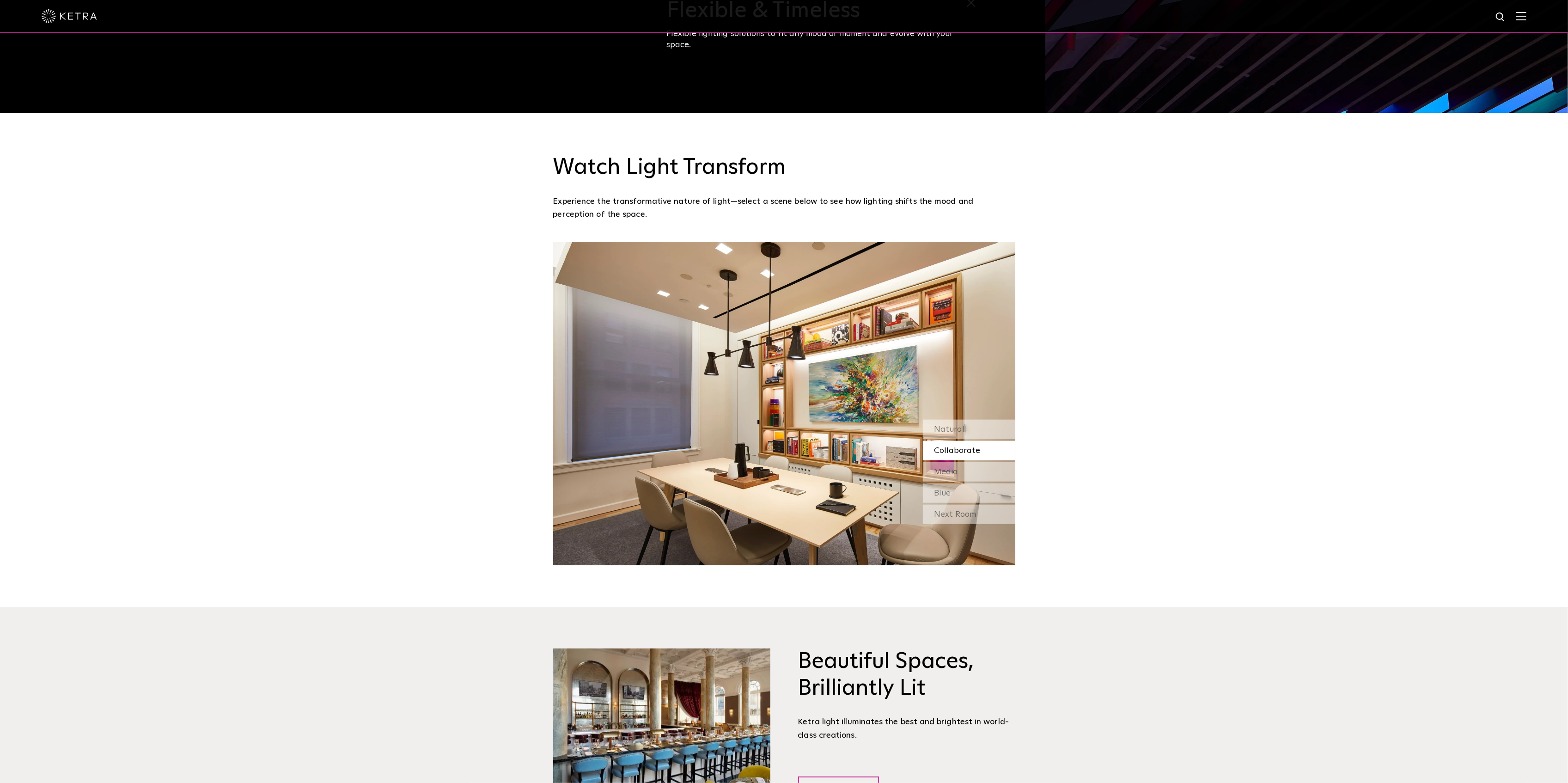 scroll, scrollTop: 986, scrollLeft: 0, axis: vertical 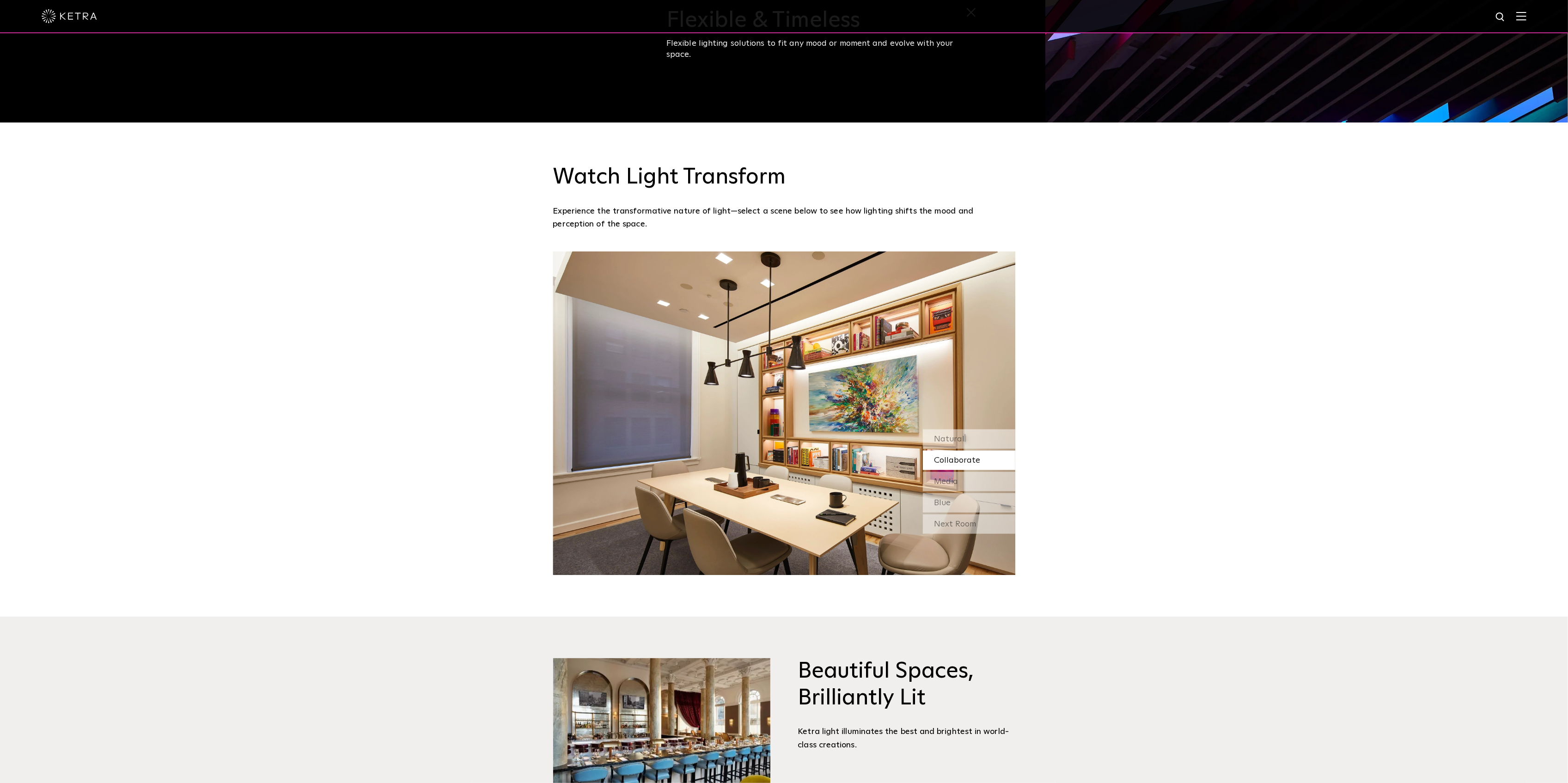 click on "Watch Light Transform
Experience the transformative nature of light—select a scene below to see how lighting shifts the mood and perception of the space.
Afternoon
Sunset
Evening
Hosting
Next Room
Blue" at bounding box center [784, 349] 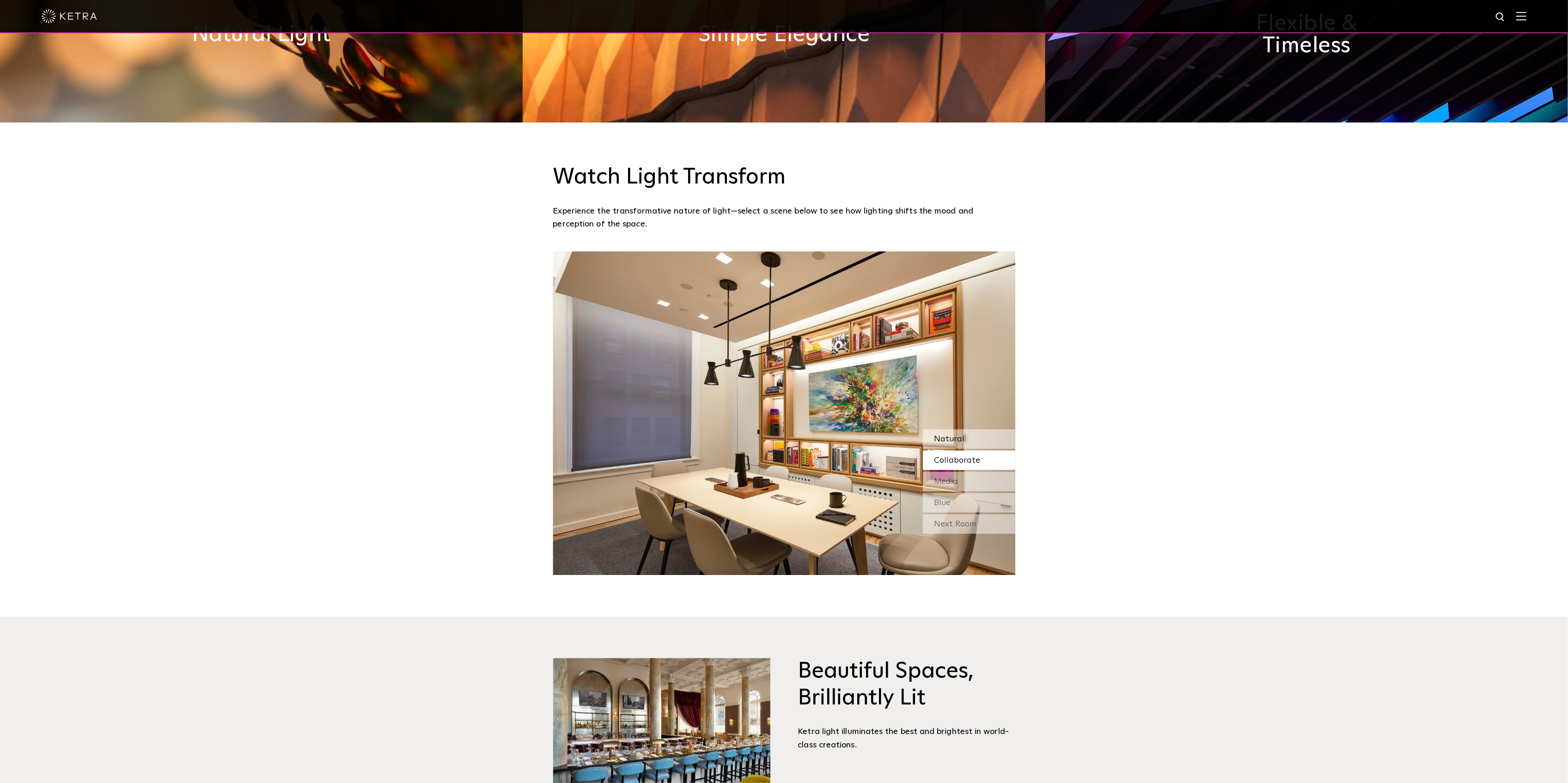 click on "Natural" at bounding box center [950, 439] 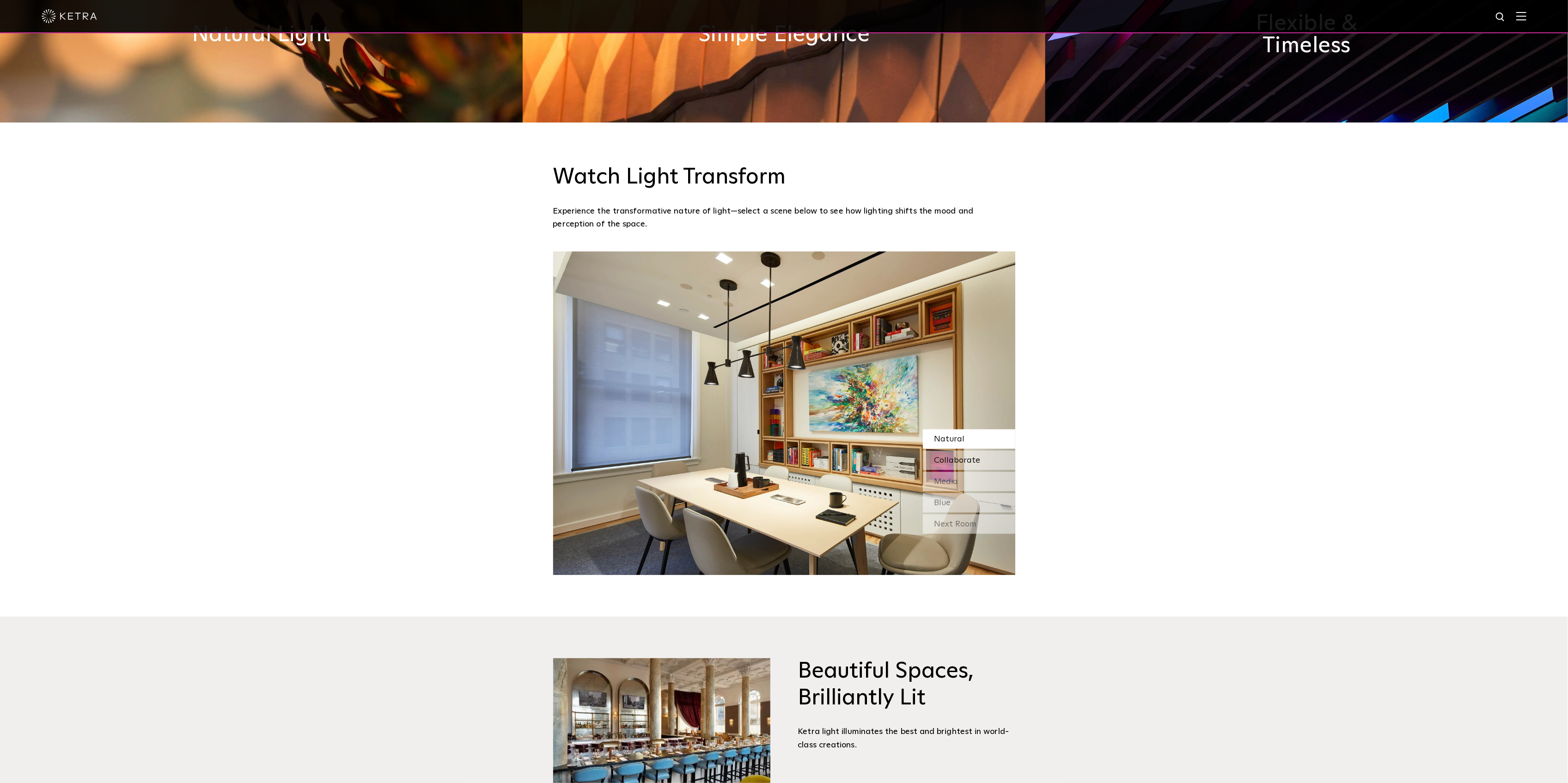 click on "Collaborate" at bounding box center (958, 460) 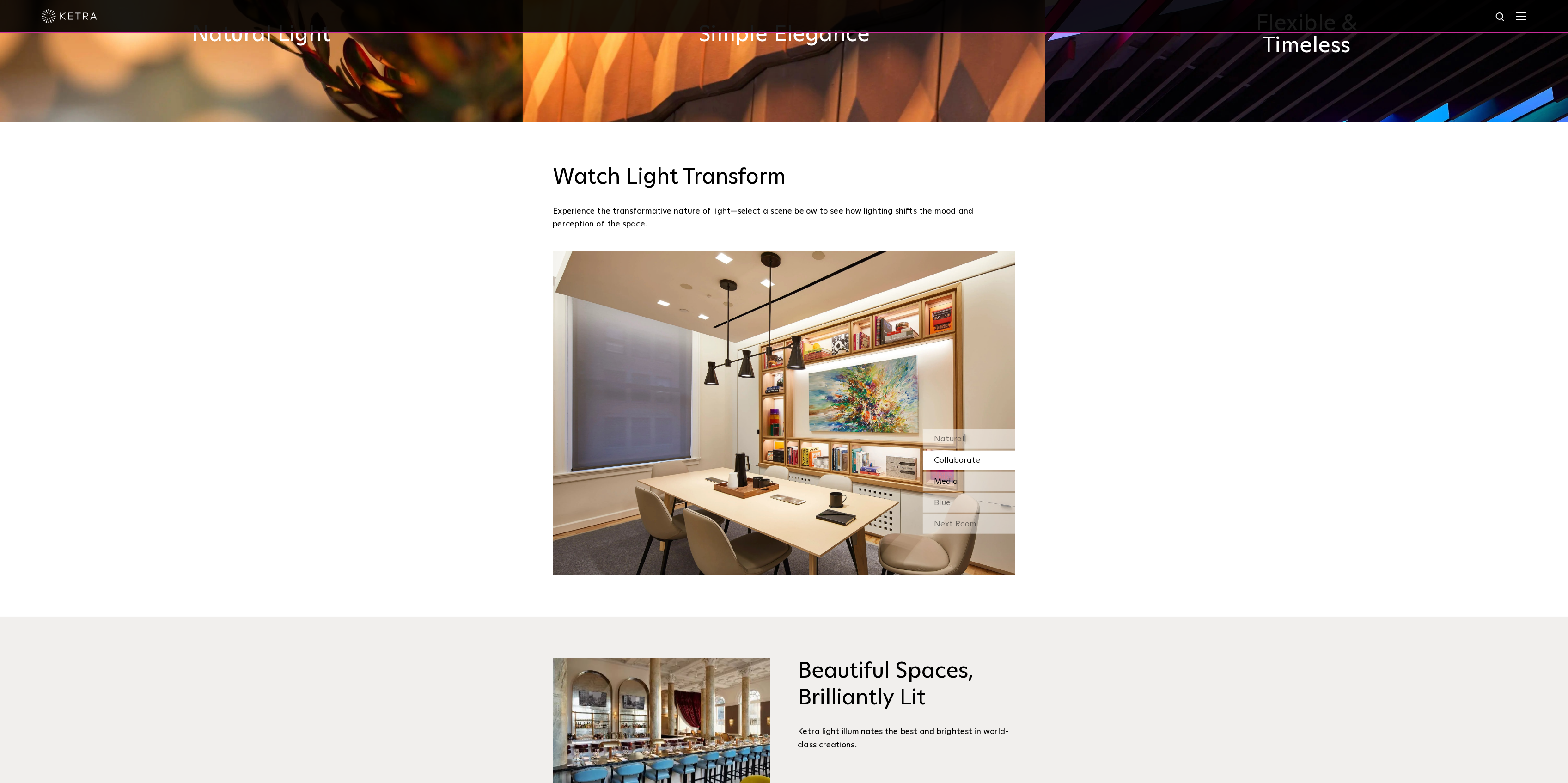 click on "Media" at bounding box center [969, 482] 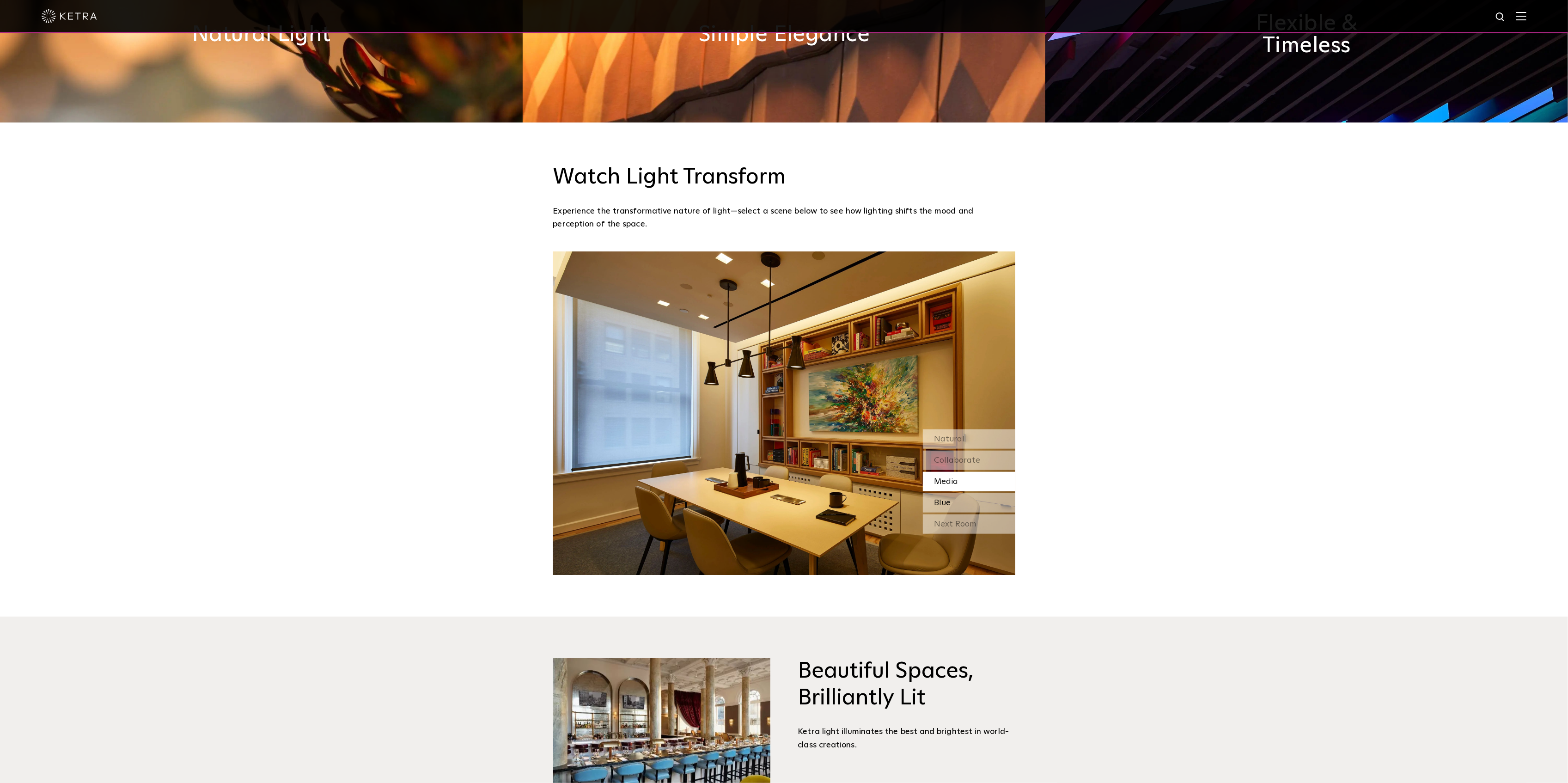 click on "Blue" at bounding box center [969, 503] 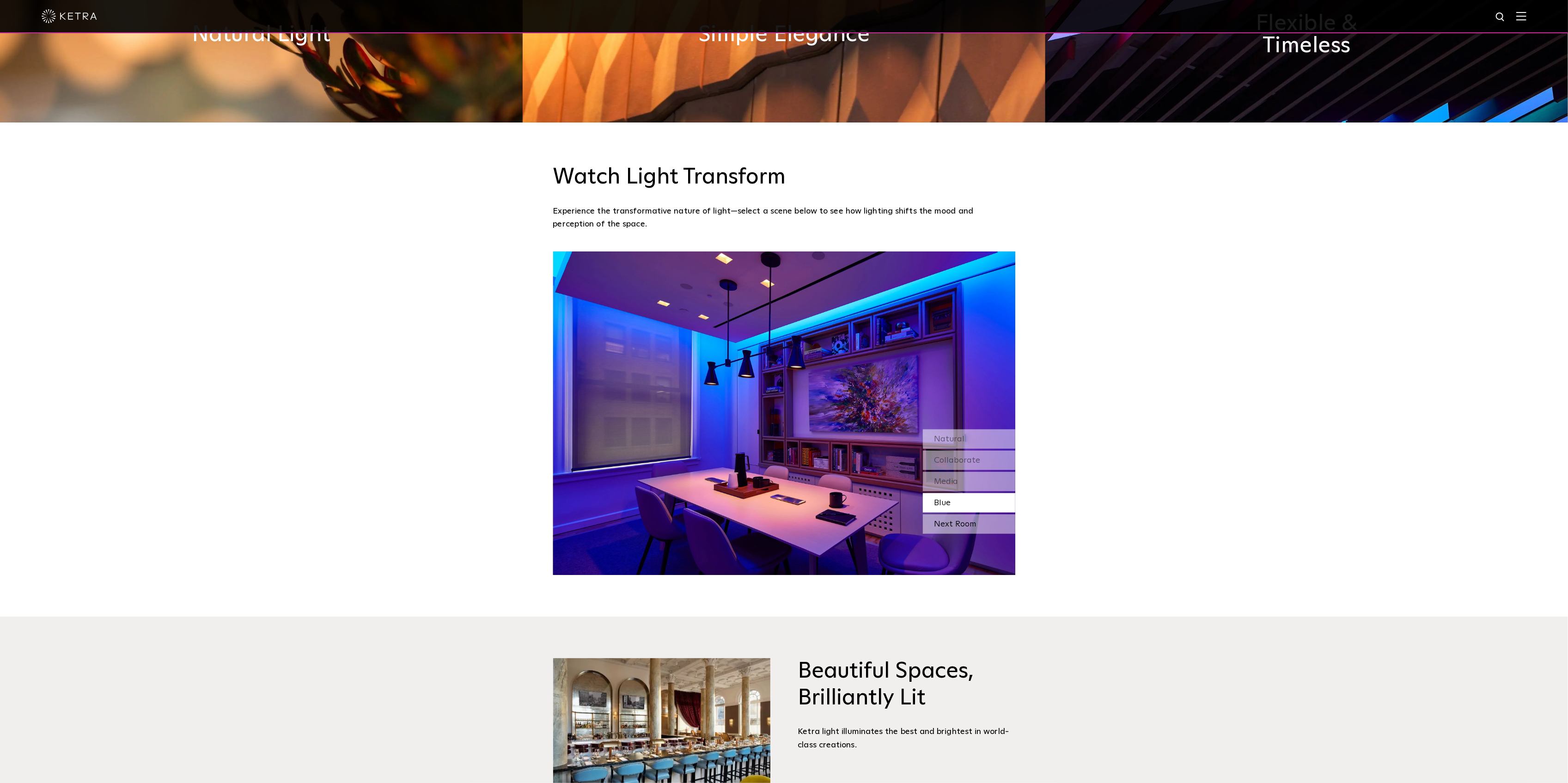 click on "Next Room" at bounding box center [969, 524] 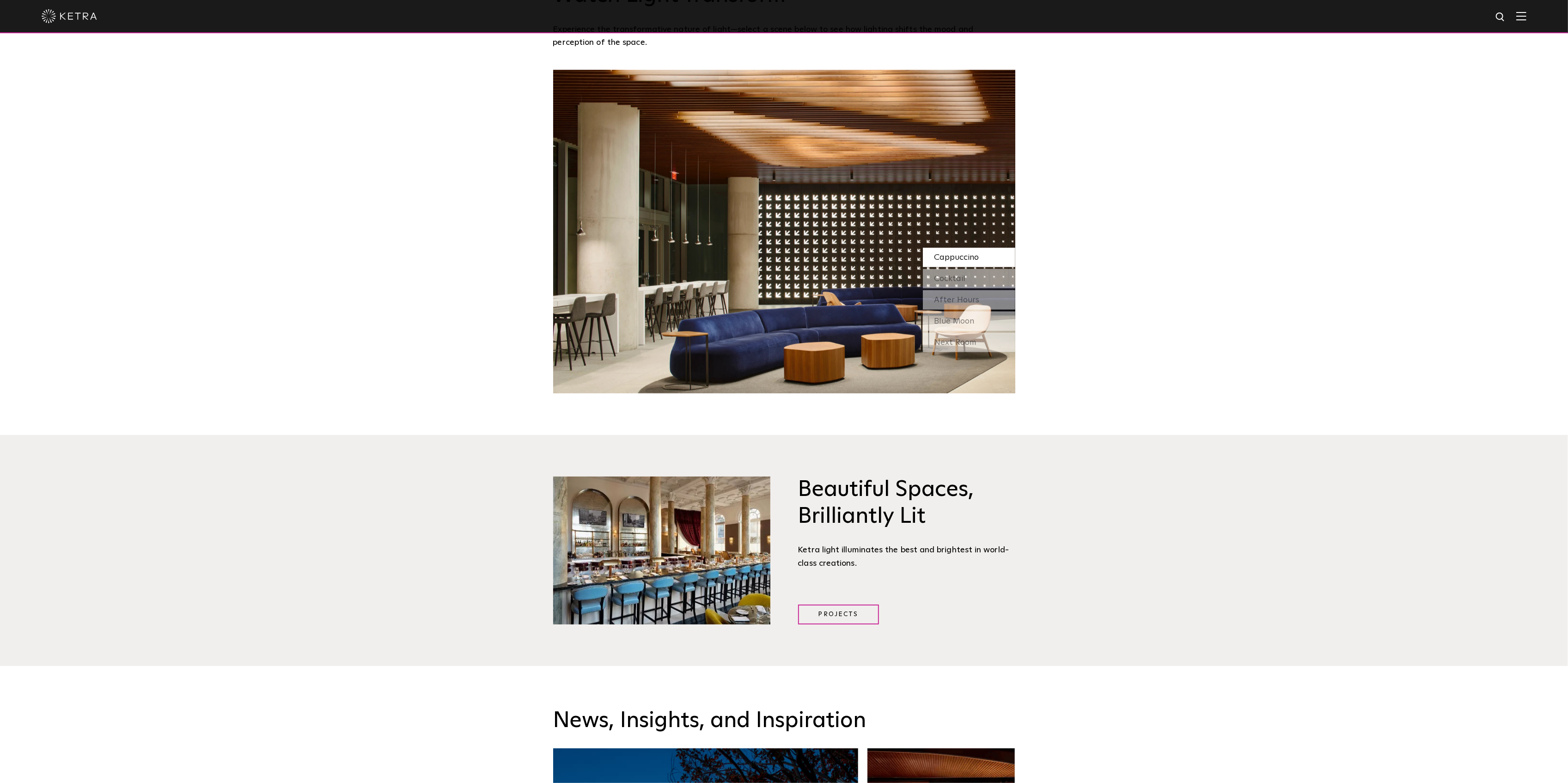 scroll, scrollTop: 1171, scrollLeft: 0, axis: vertical 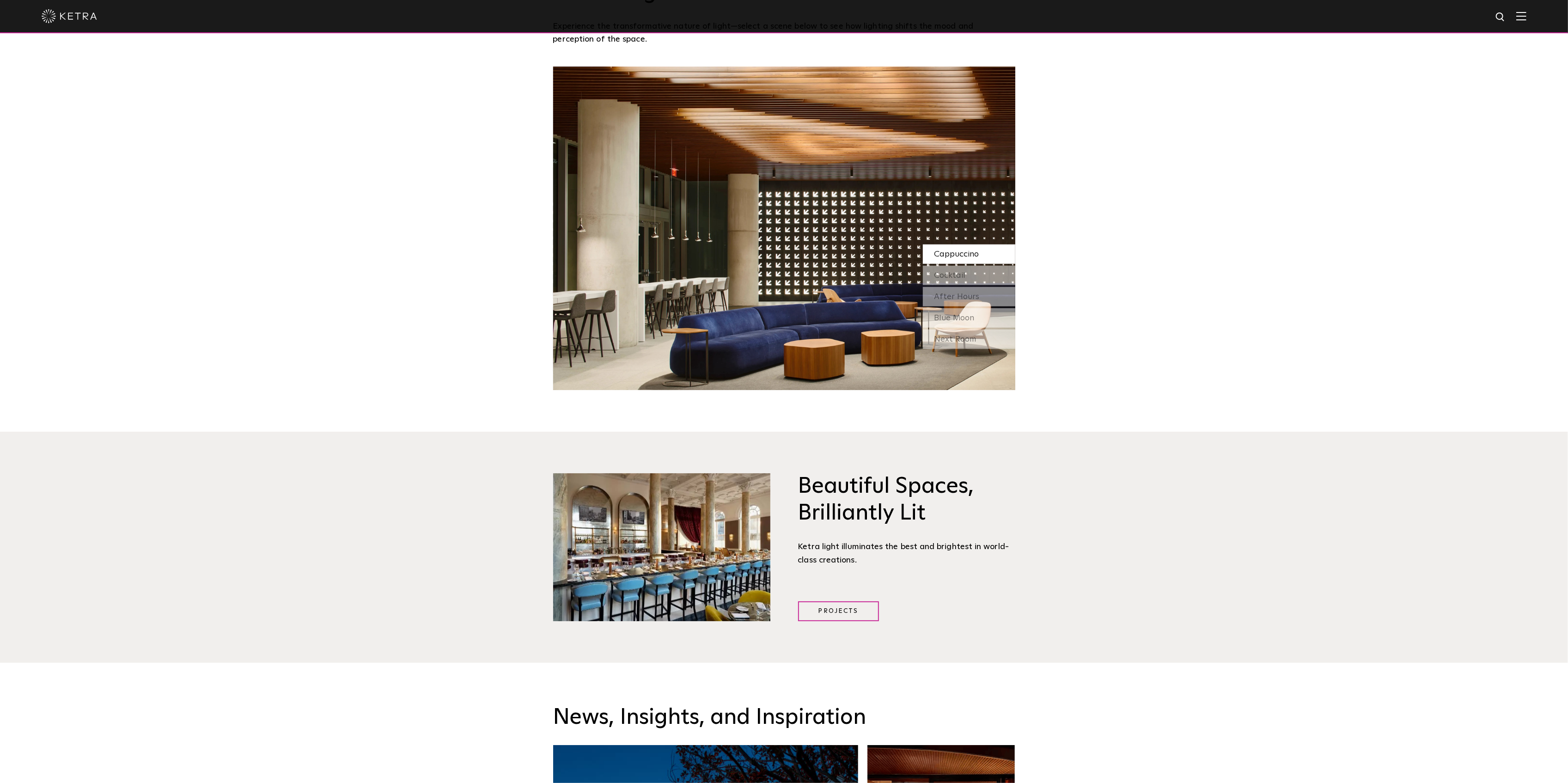 click on "Cappuccino" at bounding box center [957, 254] 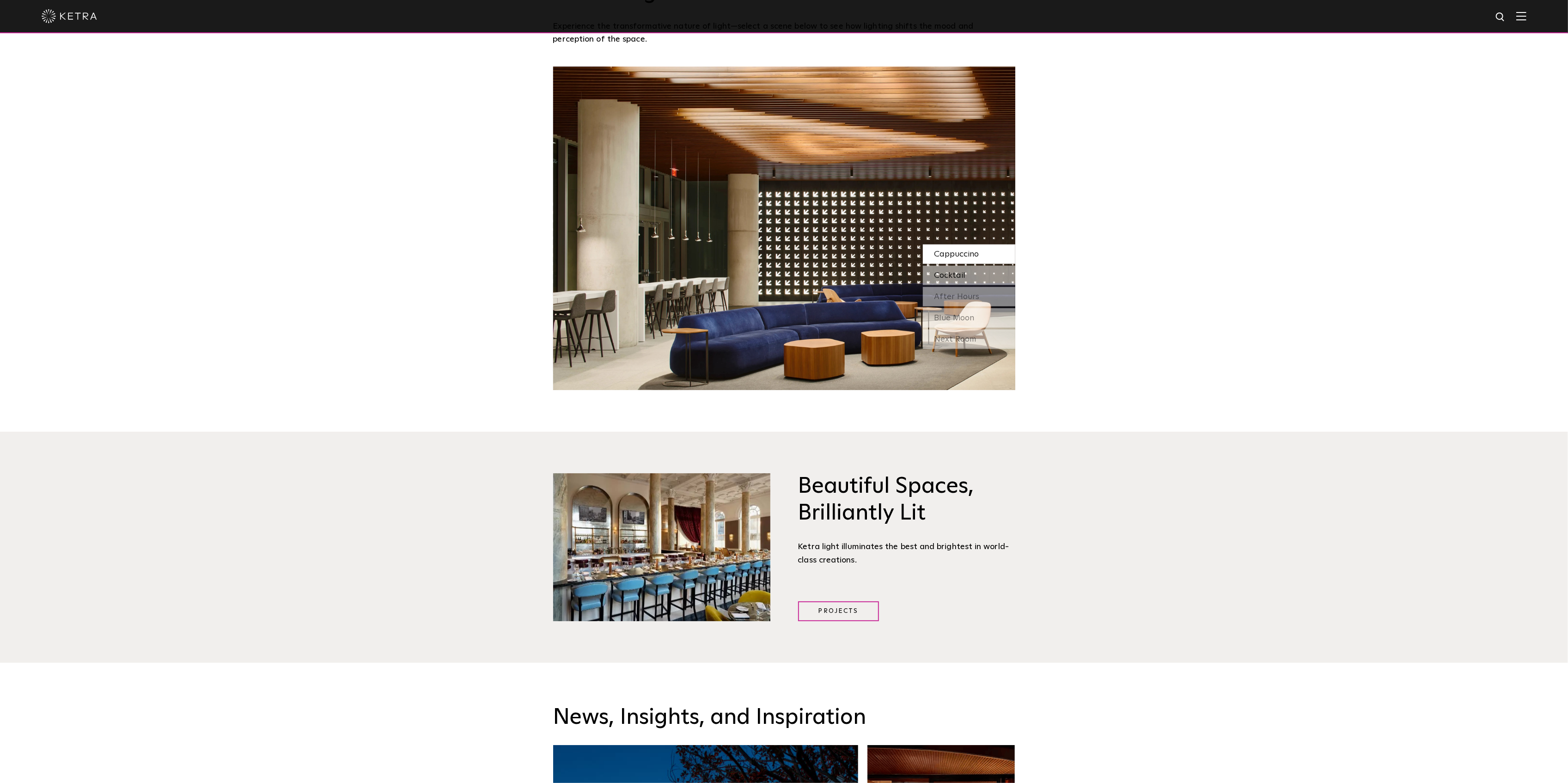 click on "Cocktail" at bounding box center (969, 275) 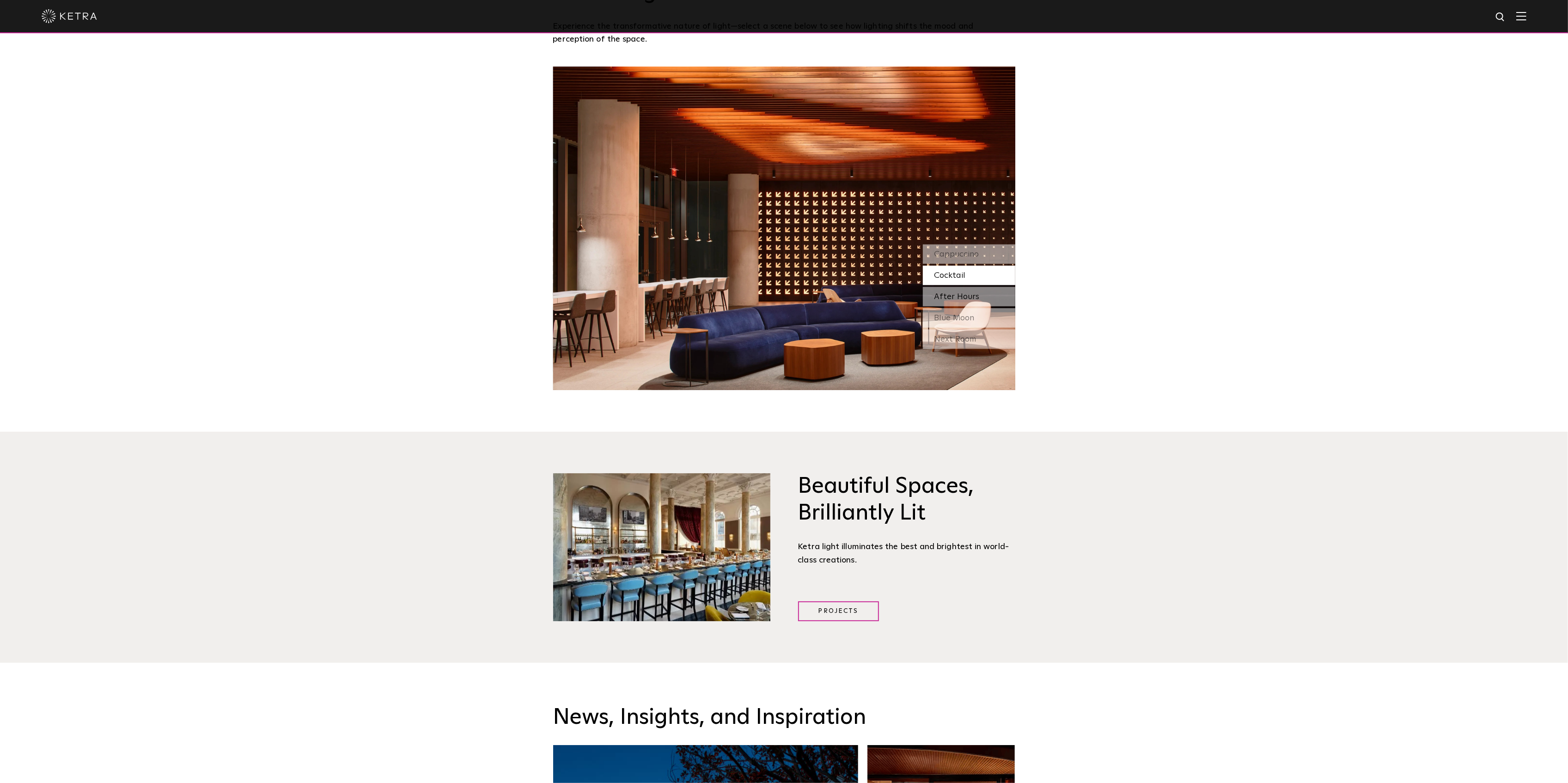 click on "After Hours" at bounding box center (957, 297) 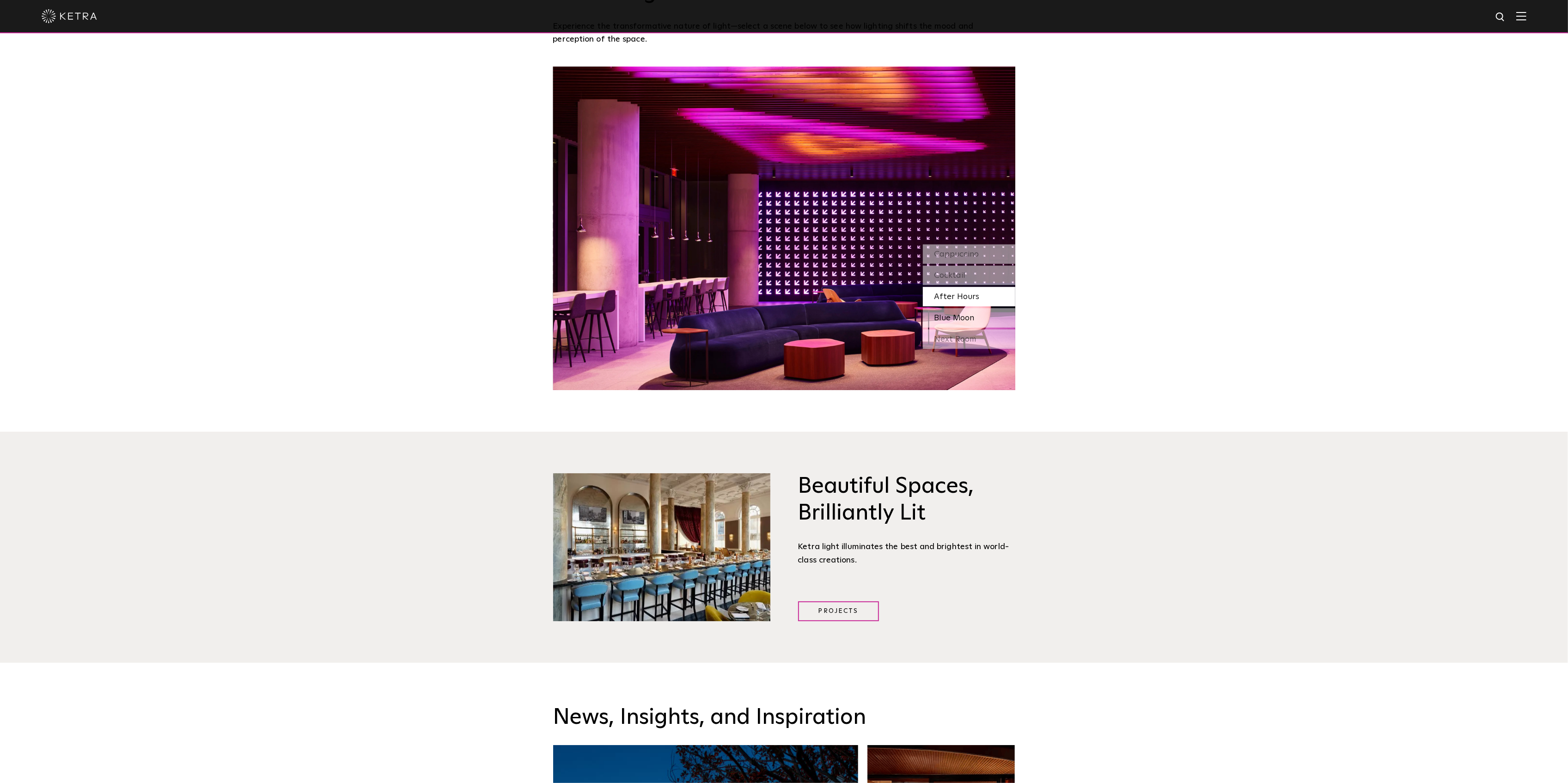 click on "Blue Moon" at bounding box center (954, 318) 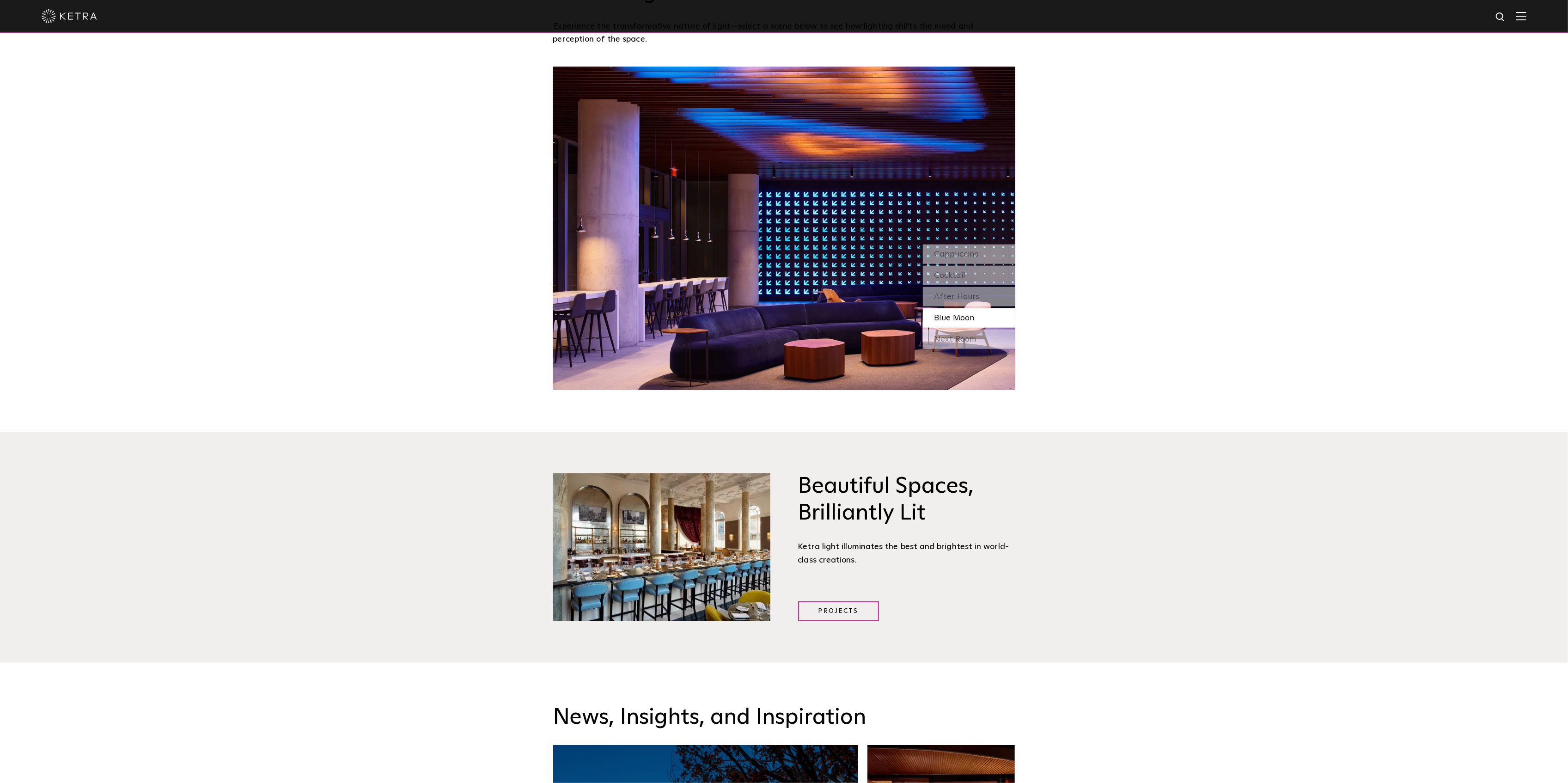 click on "Next Room" at bounding box center [969, 339] 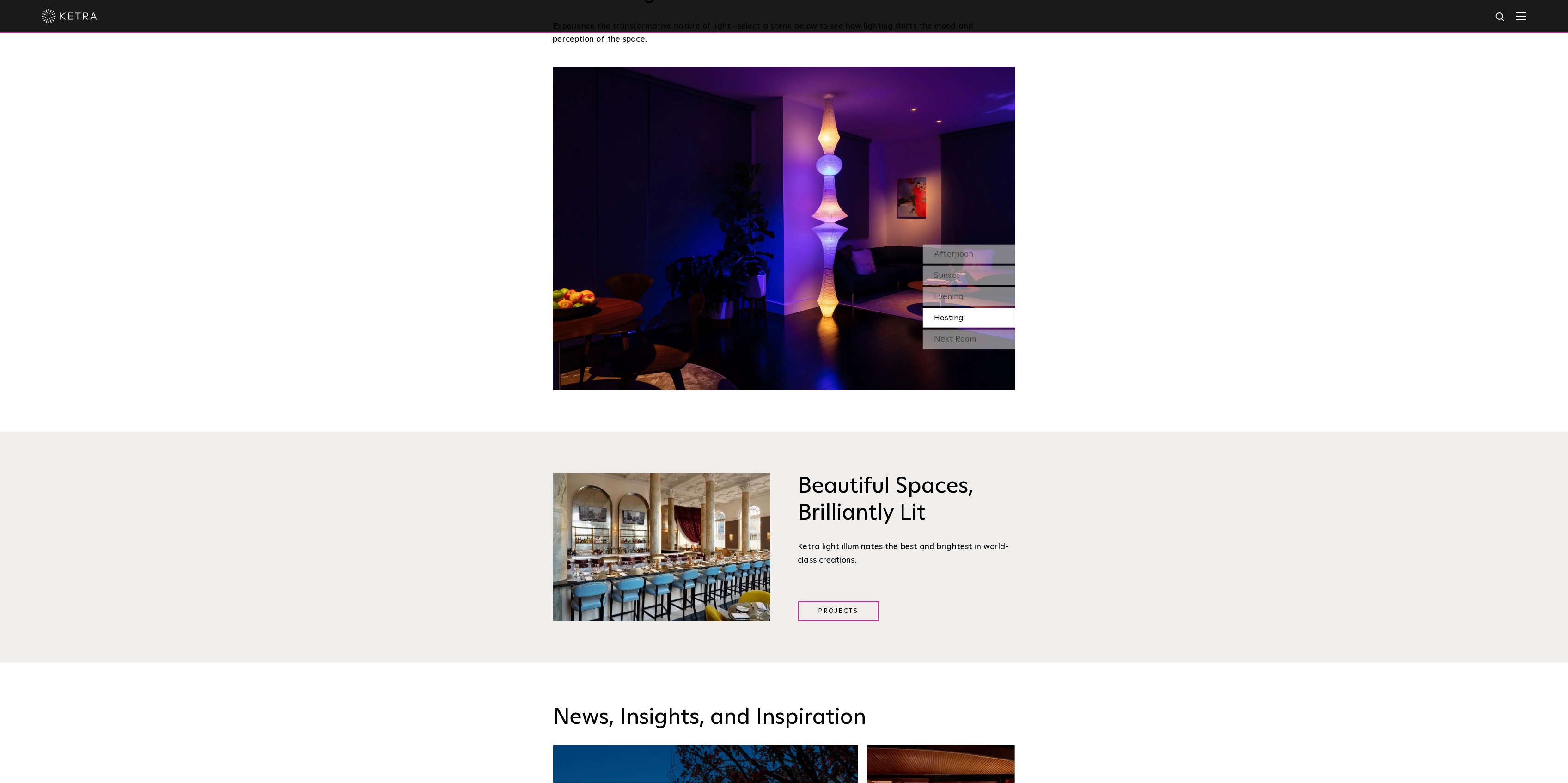 click on "Watch Light Transform
Experience the transformative nature of light—select a scene below to see how lighting shifts the mood and perception of the space.
Afternoon
Sunset
Evening
Hosting
Next Room
Blue" at bounding box center [784, 164] 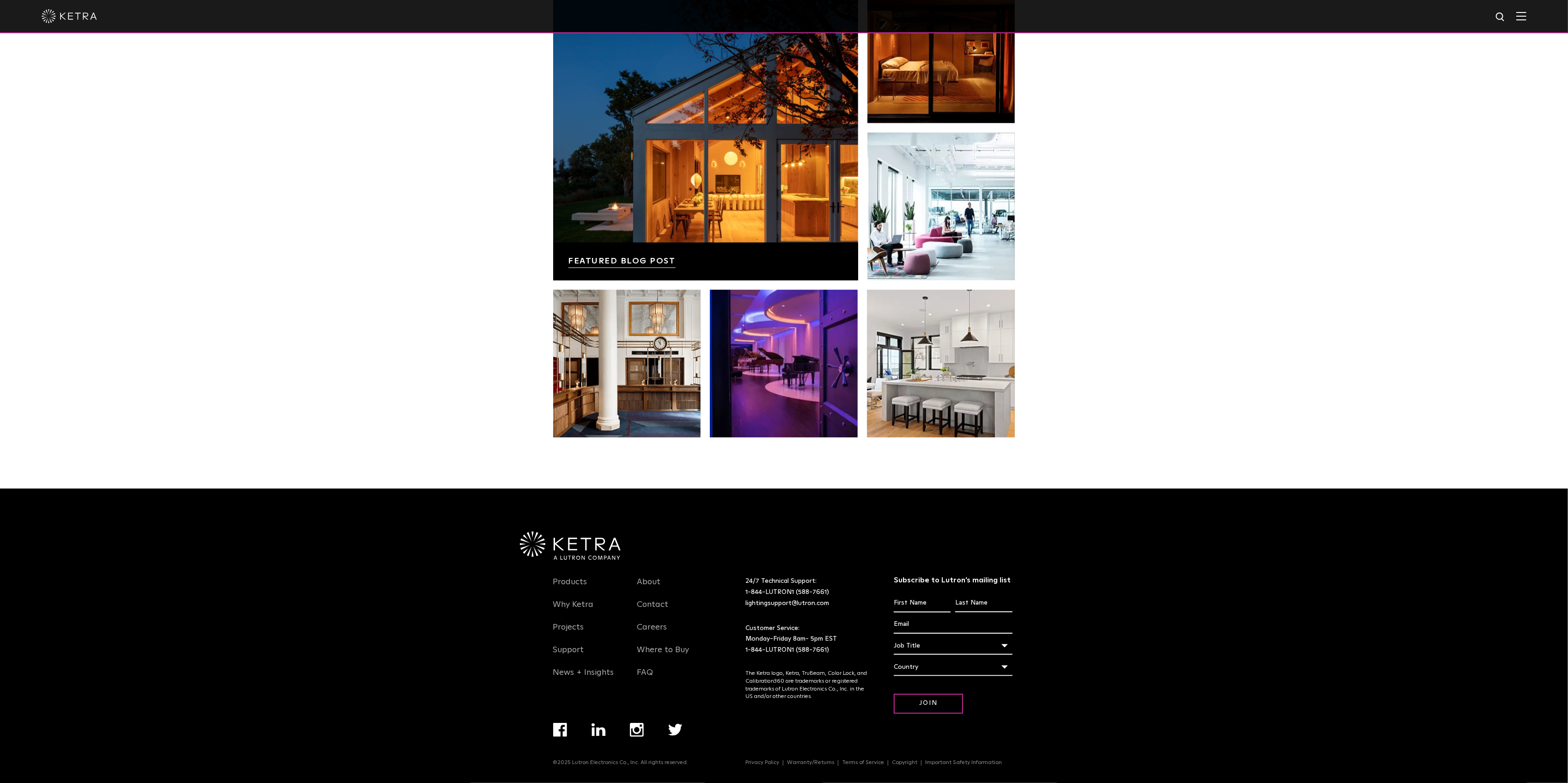scroll, scrollTop: 1941, scrollLeft: 0, axis: vertical 